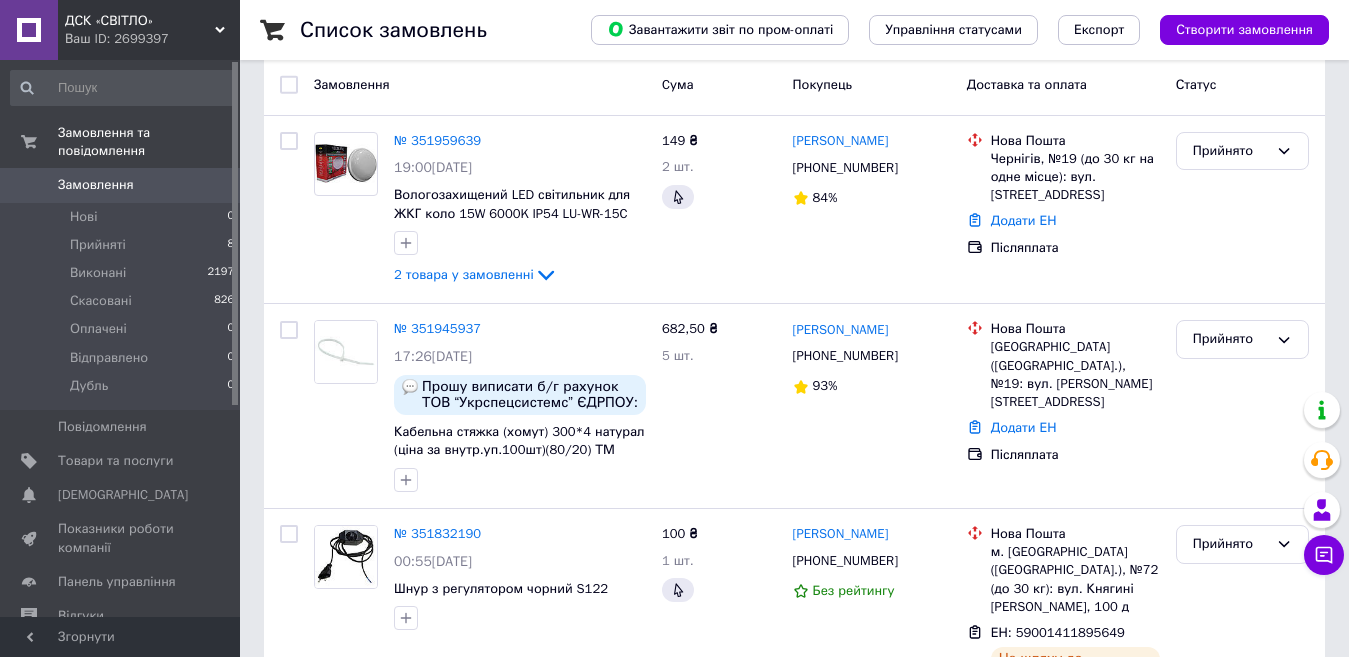 scroll, scrollTop: 100, scrollLeft: 0, axis: vertical 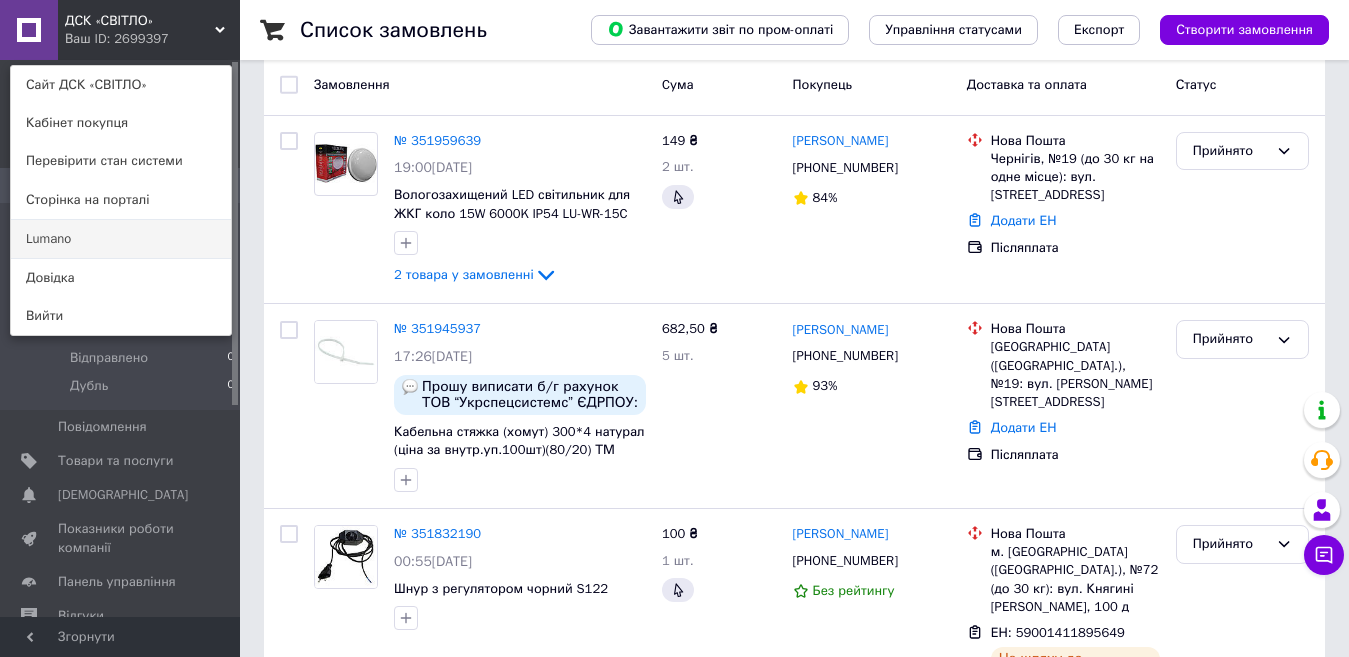click on "Lumano" at bounding box center [121, 239] 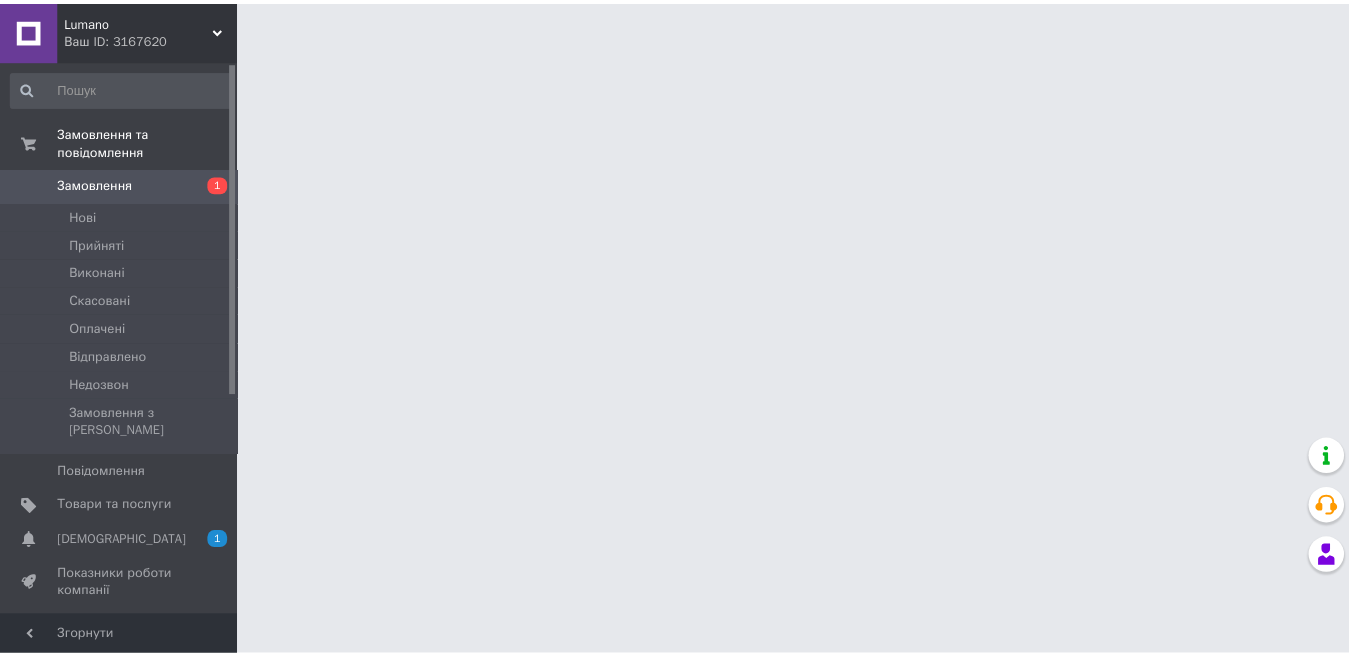 scroll, scrollTop: 0, scrollLeft: 0, axis: both 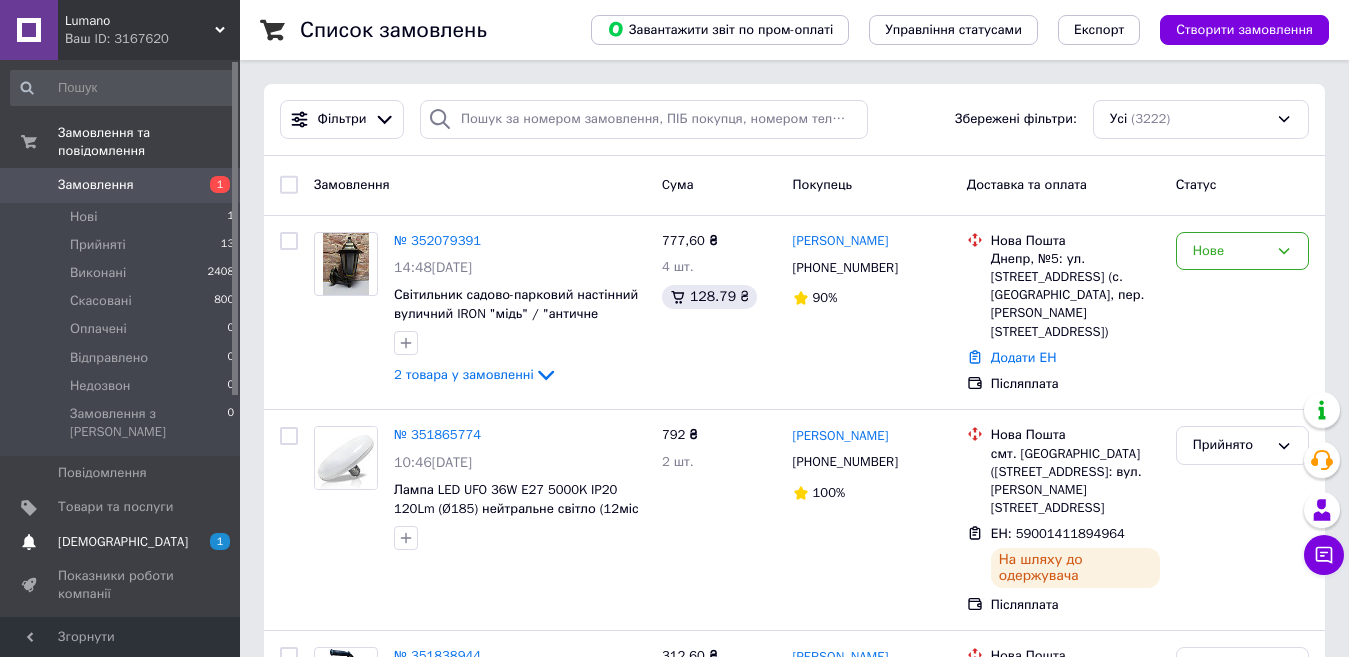click on "Сповіщення 1 0" at bounding box center (123, 542) 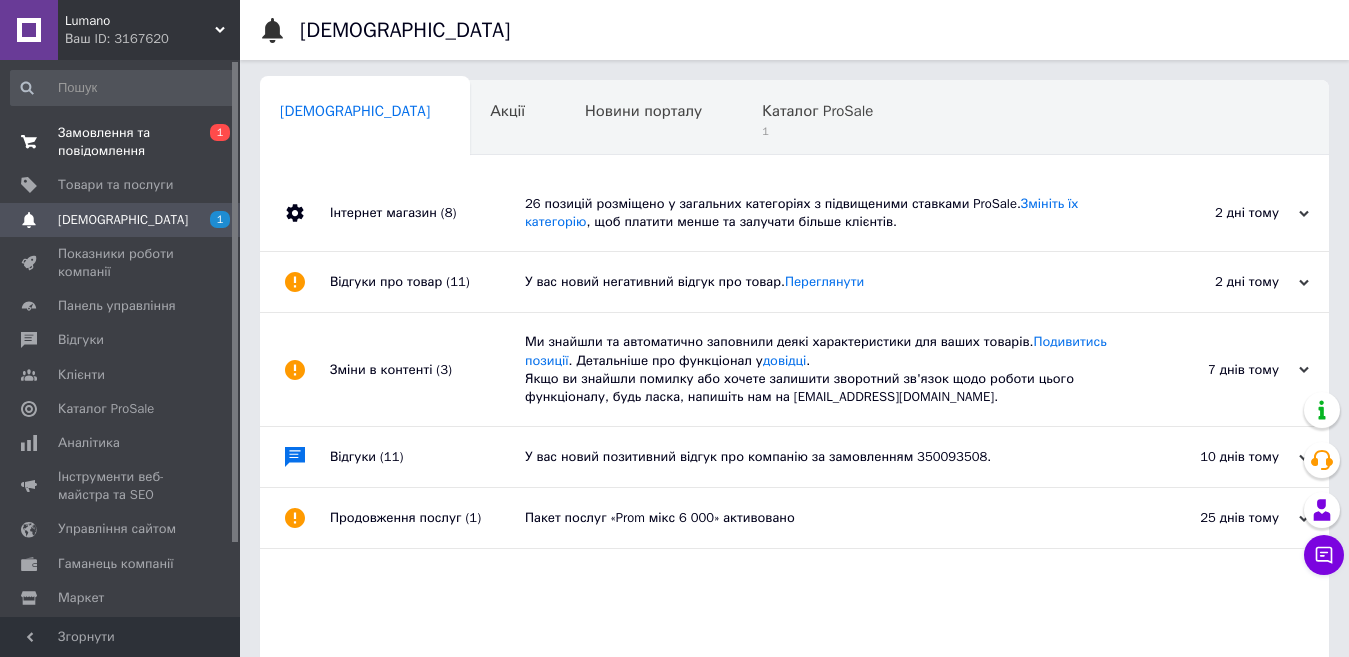click on "0 1" at bounding box center [212, 142] 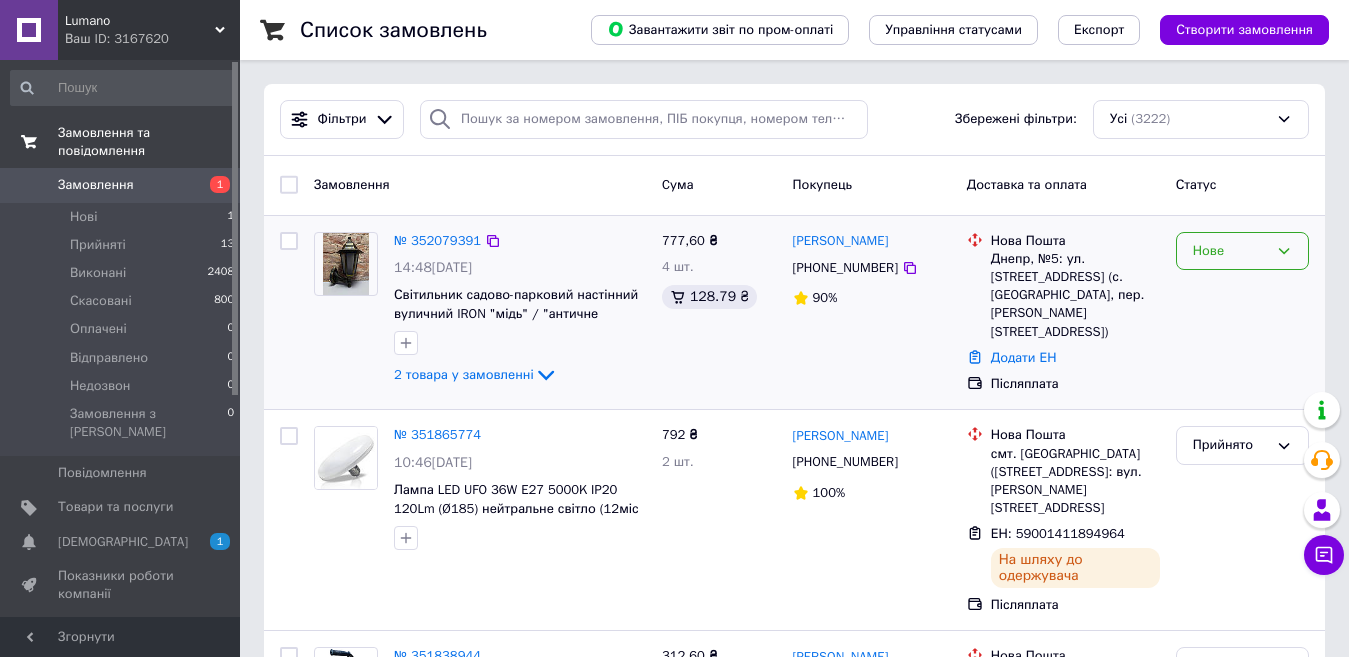 click on "Нове" at bounding box center (1230, 251) 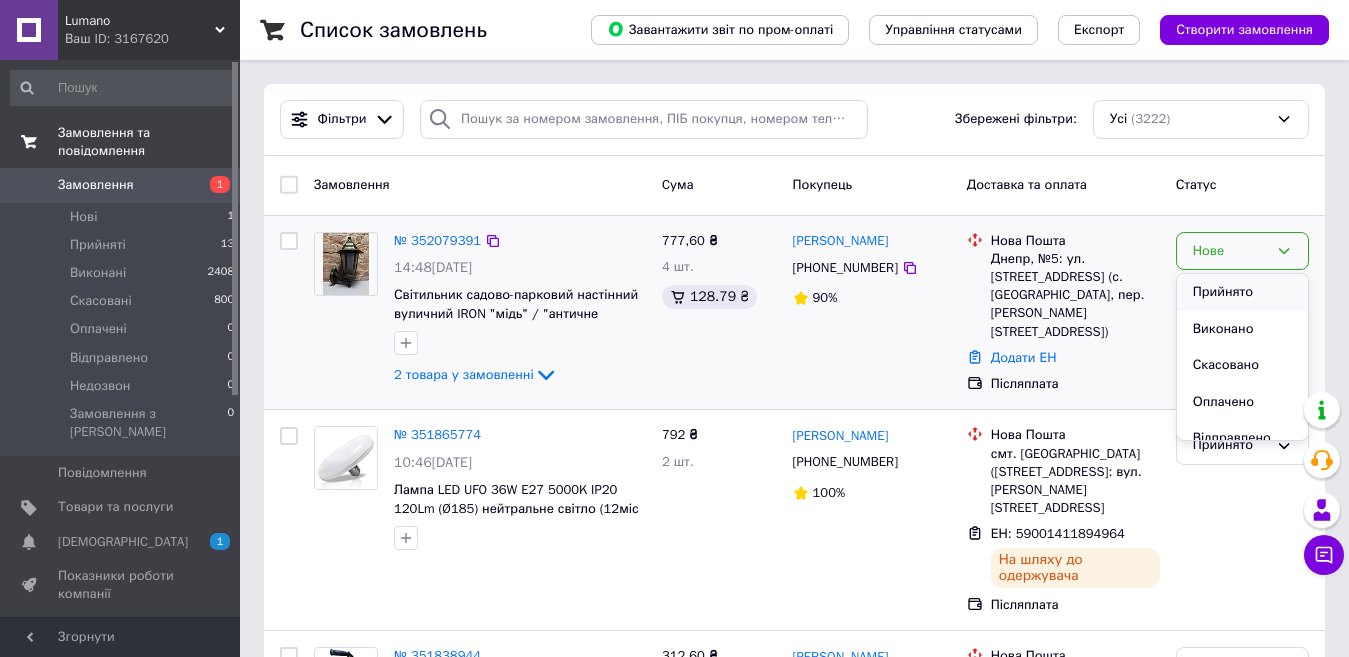 click on "Прийнято" at bounding box center (1242, 292) 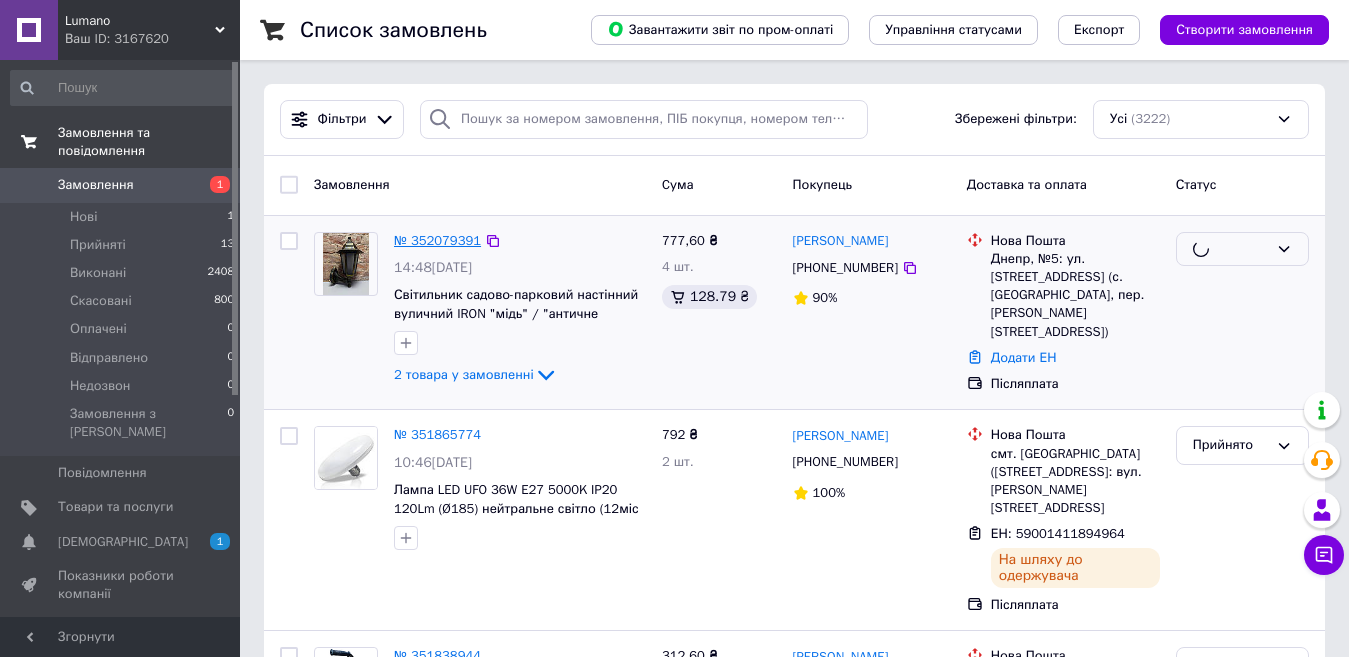 click on "№ 352079391" at bounding box center (437, 240) 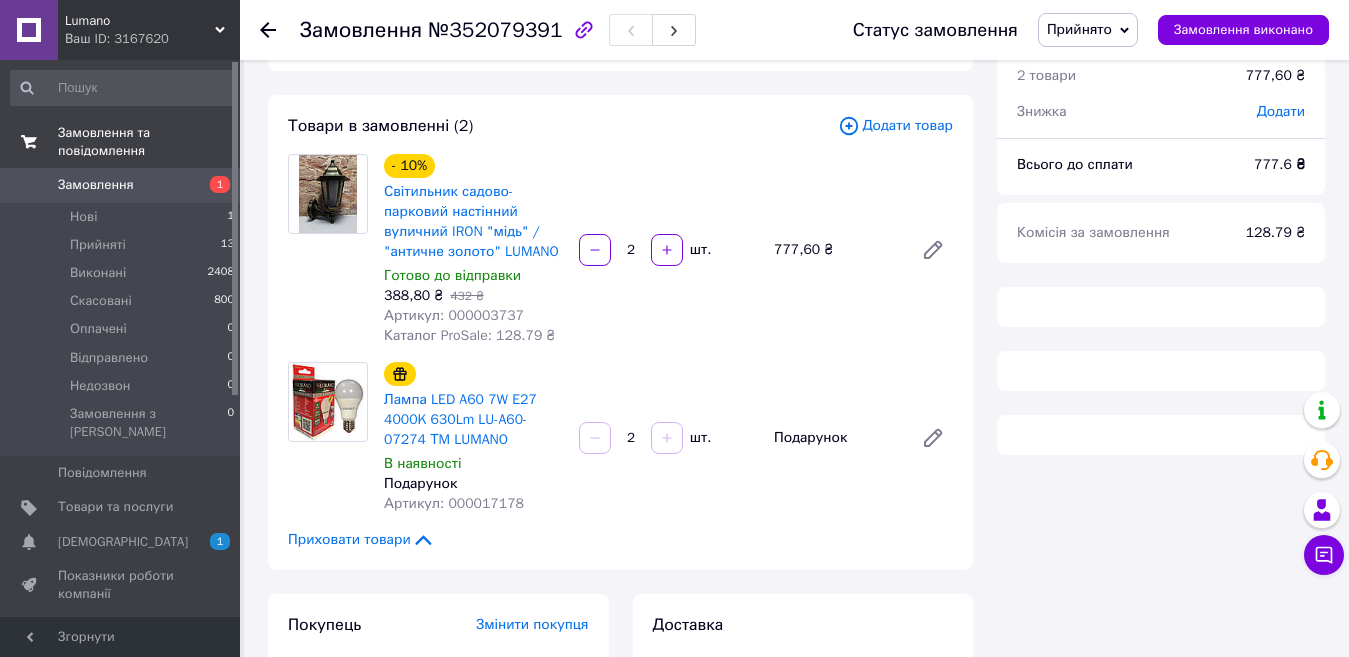 scroll, scrollTop: 100, scrollLeft: 0, axis: vertical 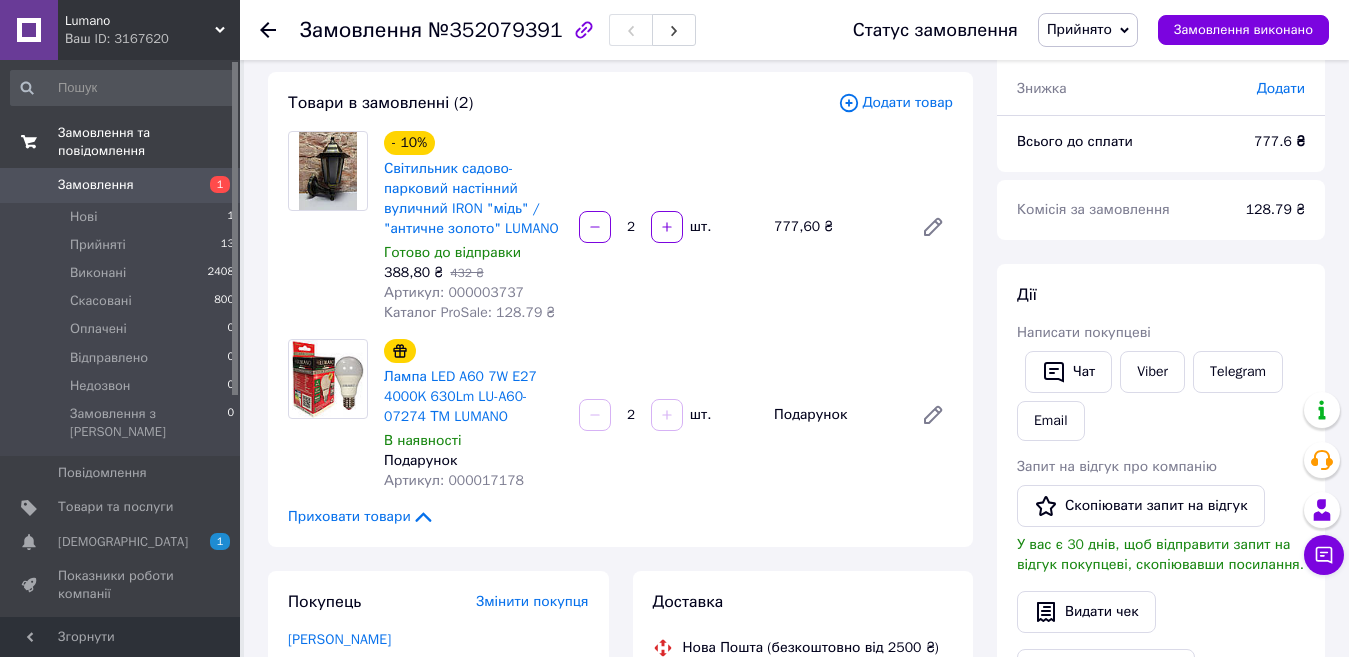 click on "Артикул: 000003737" at bounding box center [454, 292] 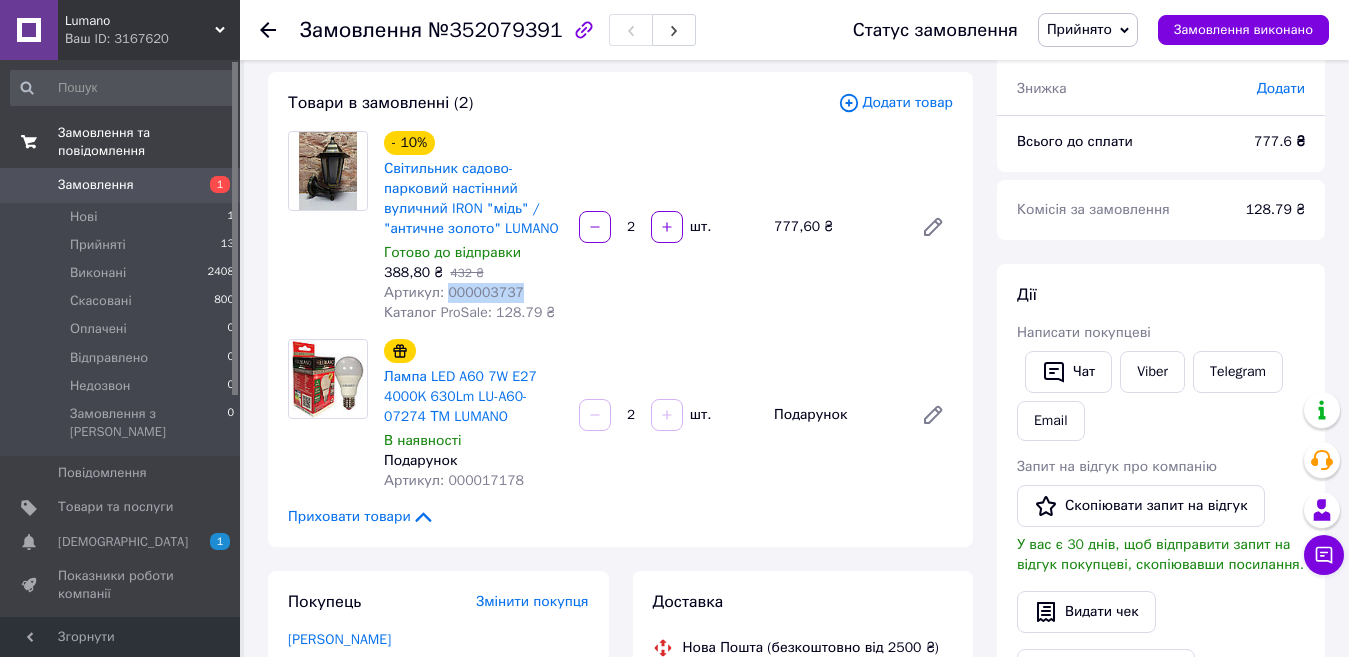 click on "Артикул: 000003737" at bounding box center (454, 292) 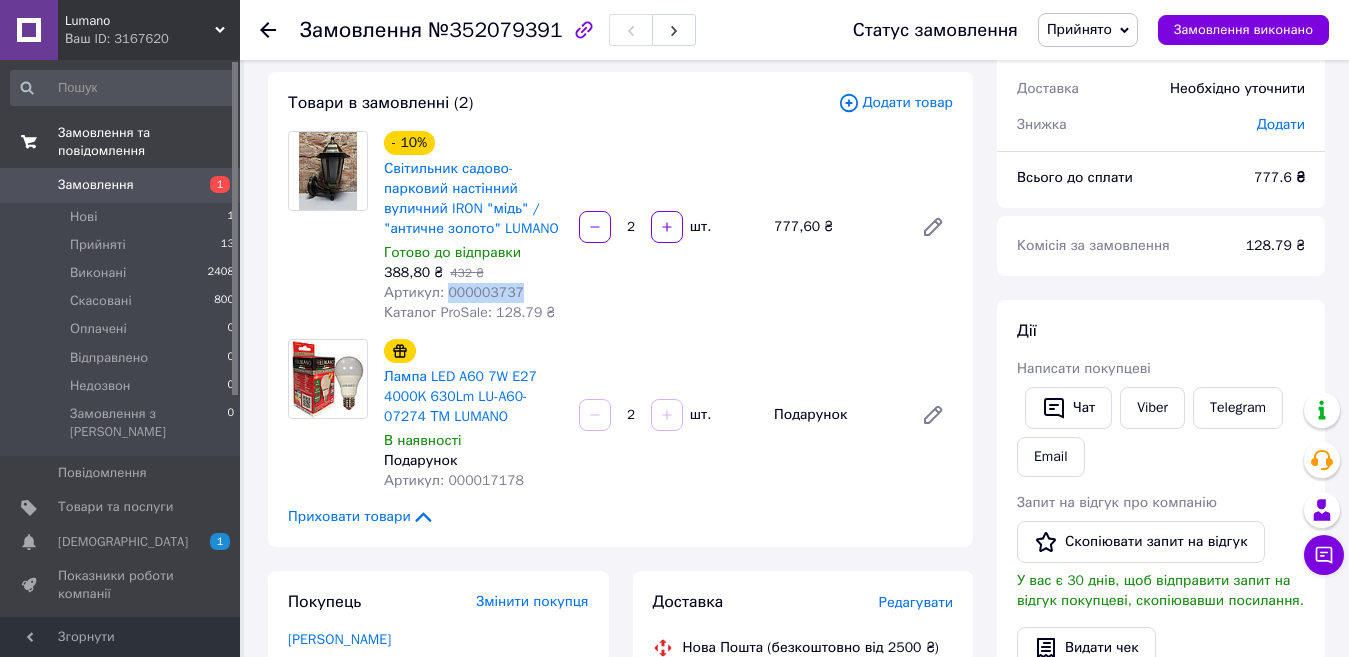 copy on "000003737" 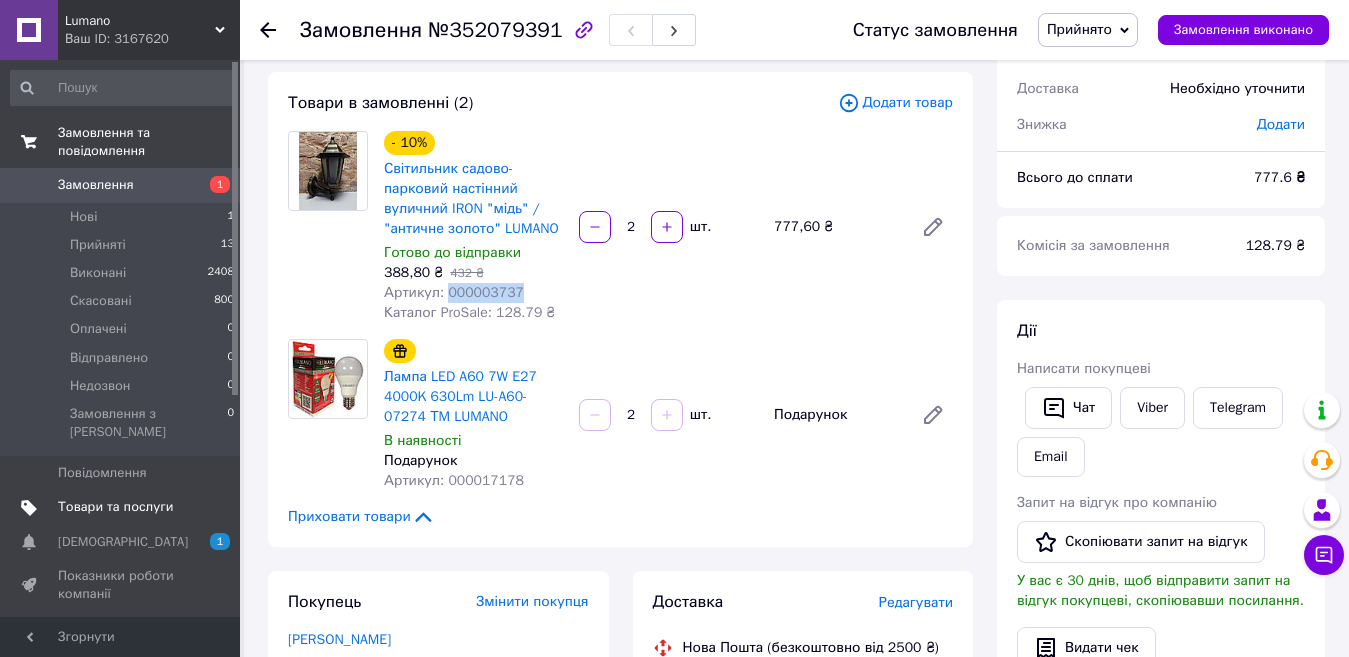click on "Товари та послуги" at bounding box center [115, 507] 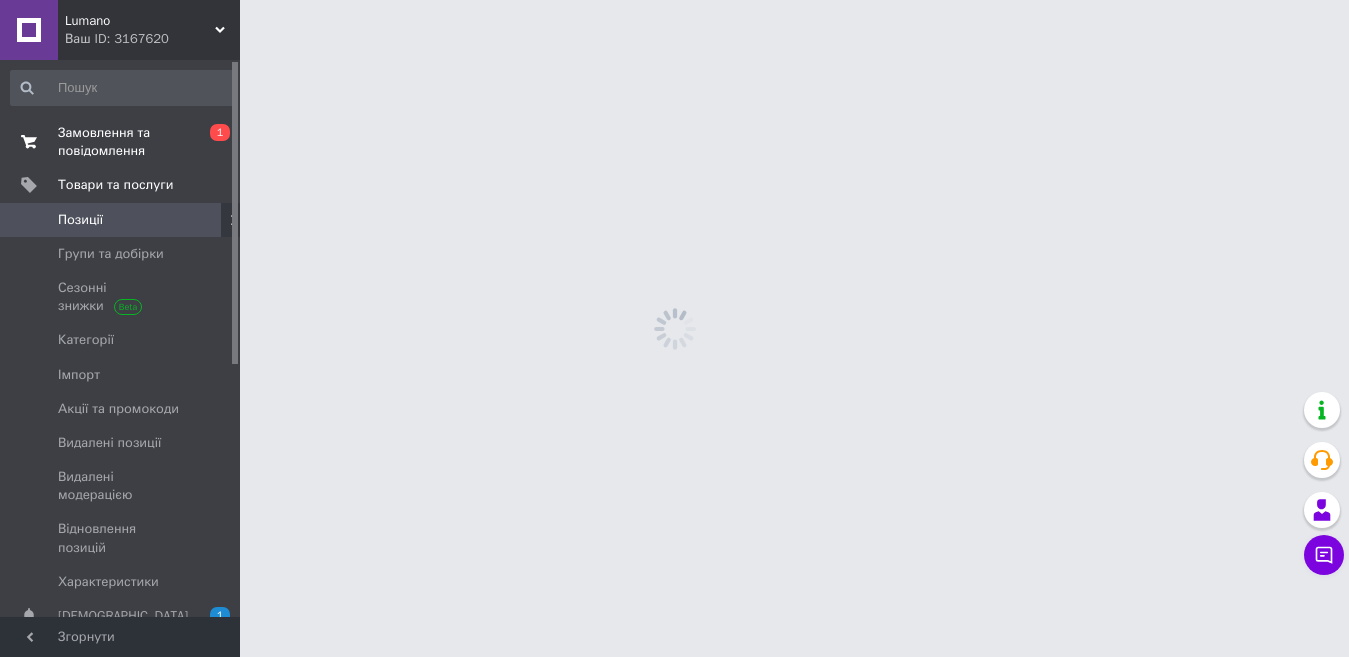 scroll, scrollTop: 0, scrollLeft: 0, axis: both 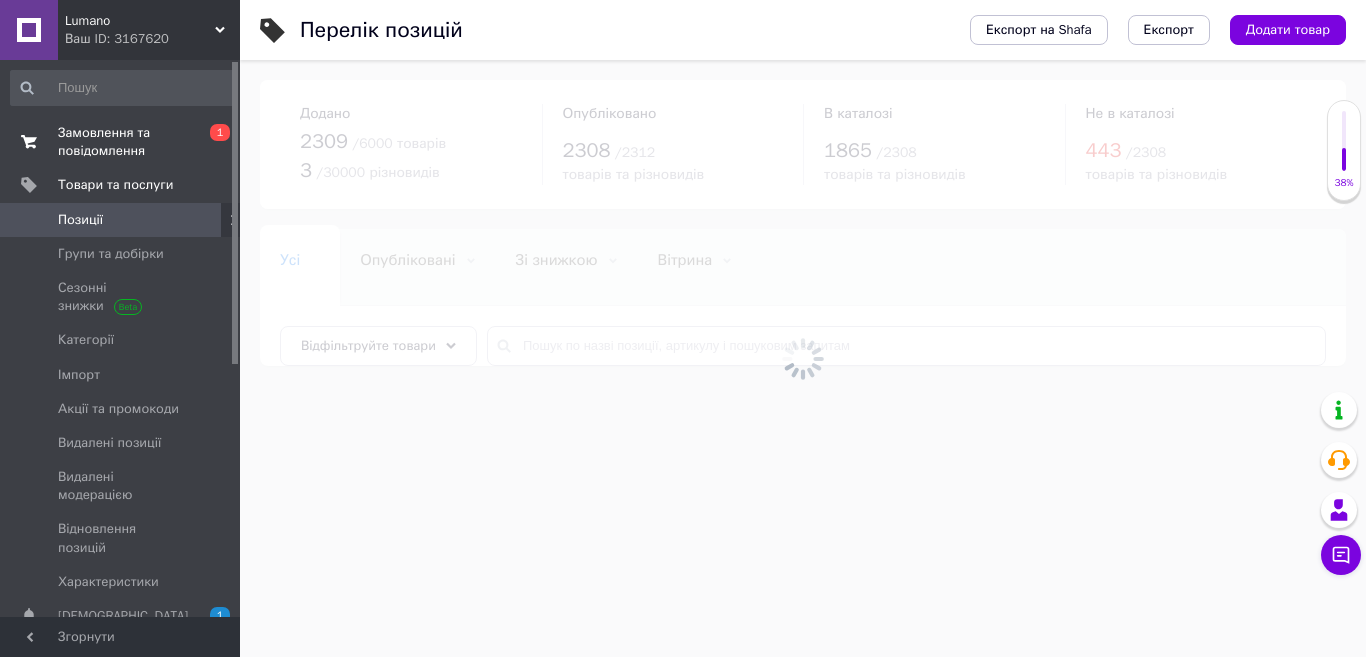 click at bounding box center (803, 358) 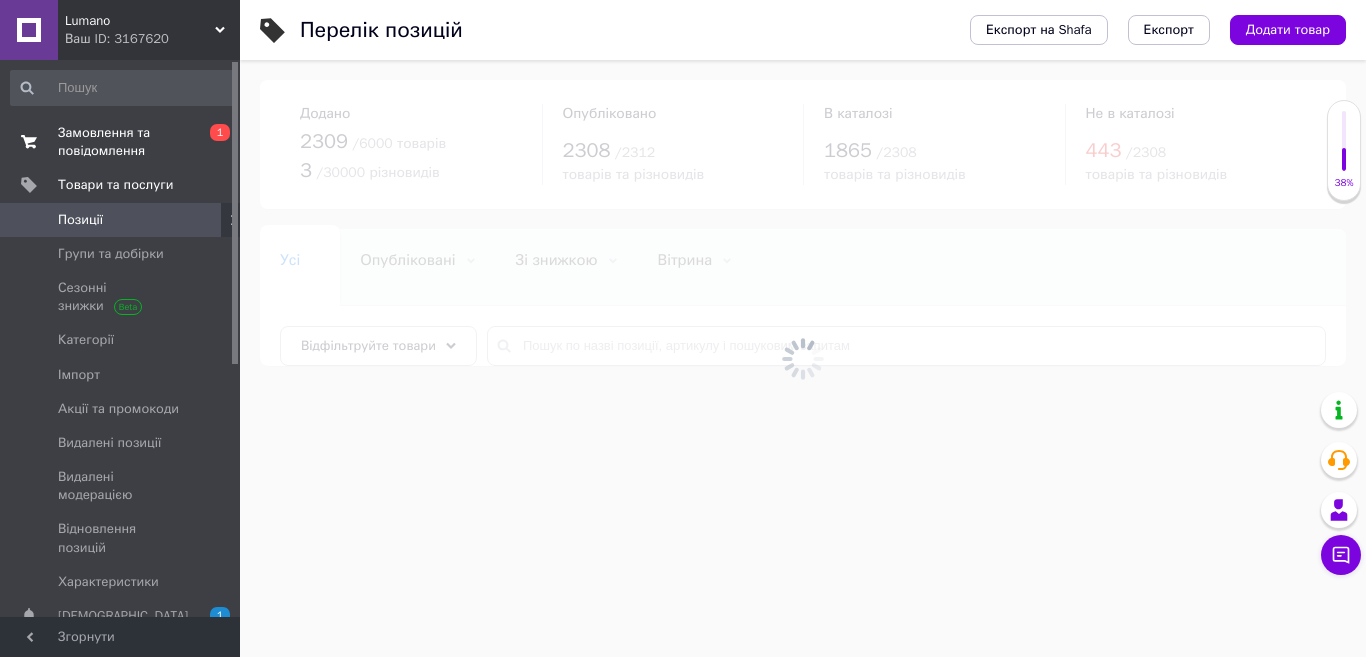 click at bounding box center [803, 358] 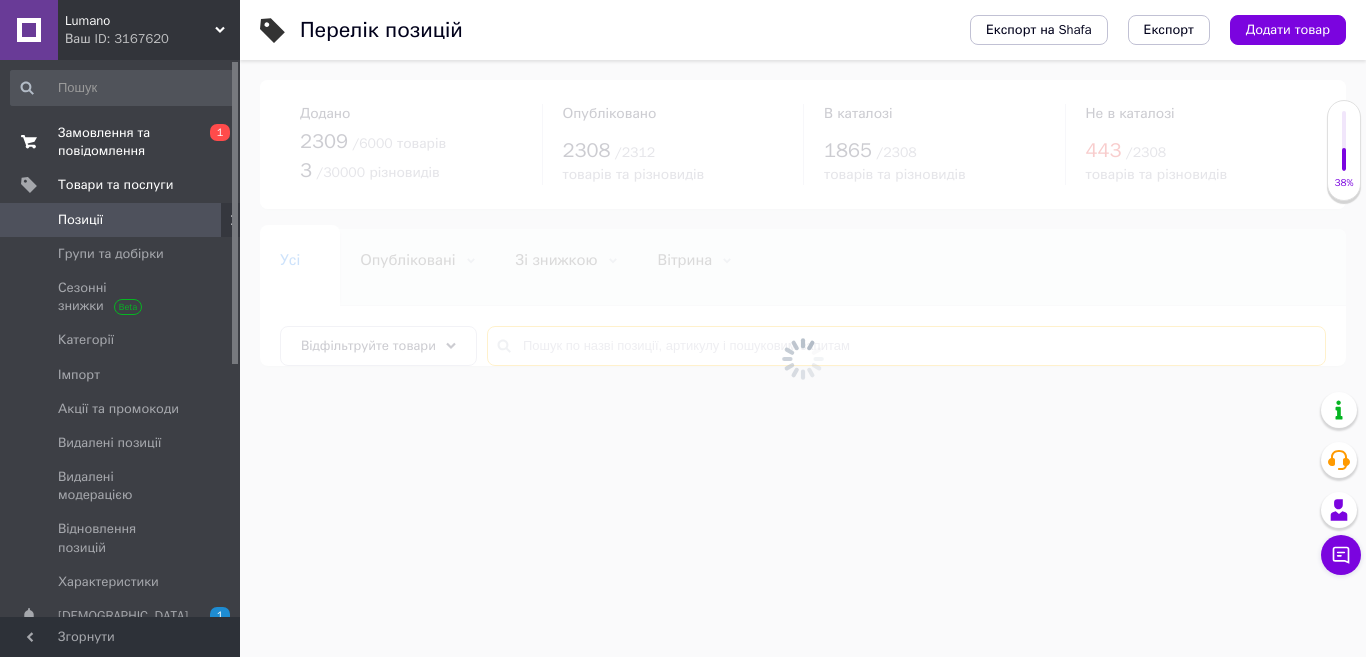 click at bounding box center [906, 346] 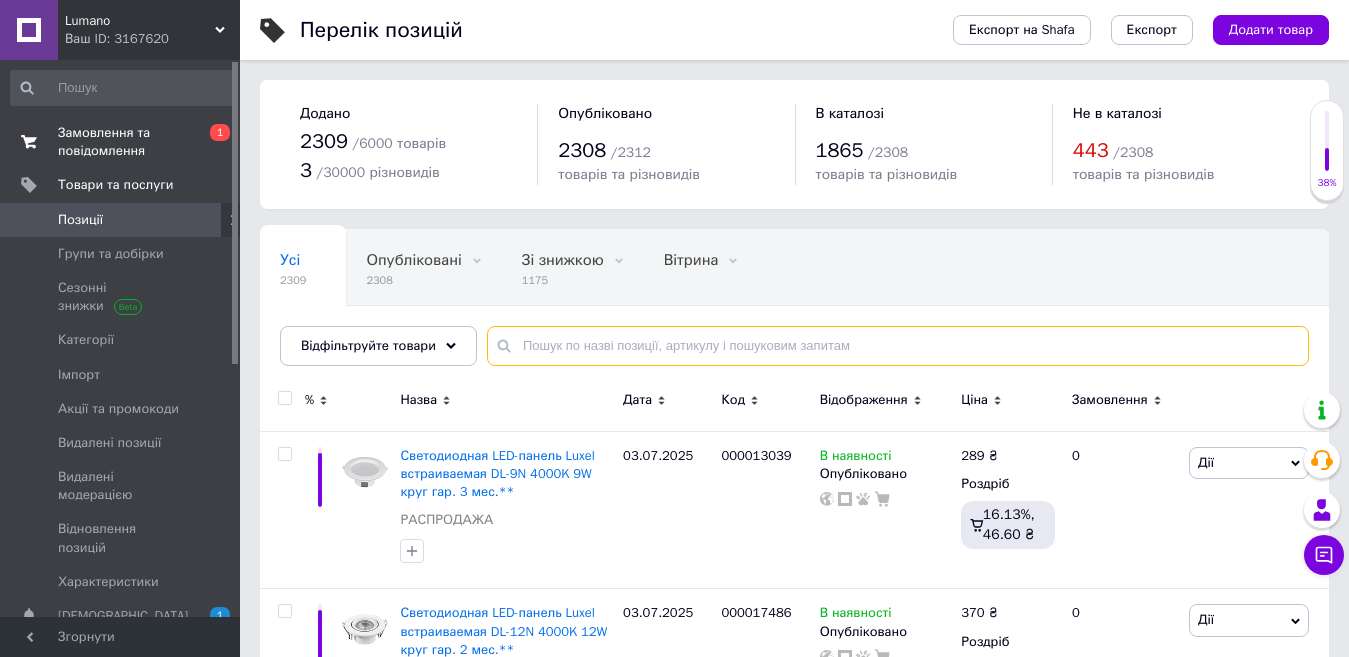 paste on "000003737" 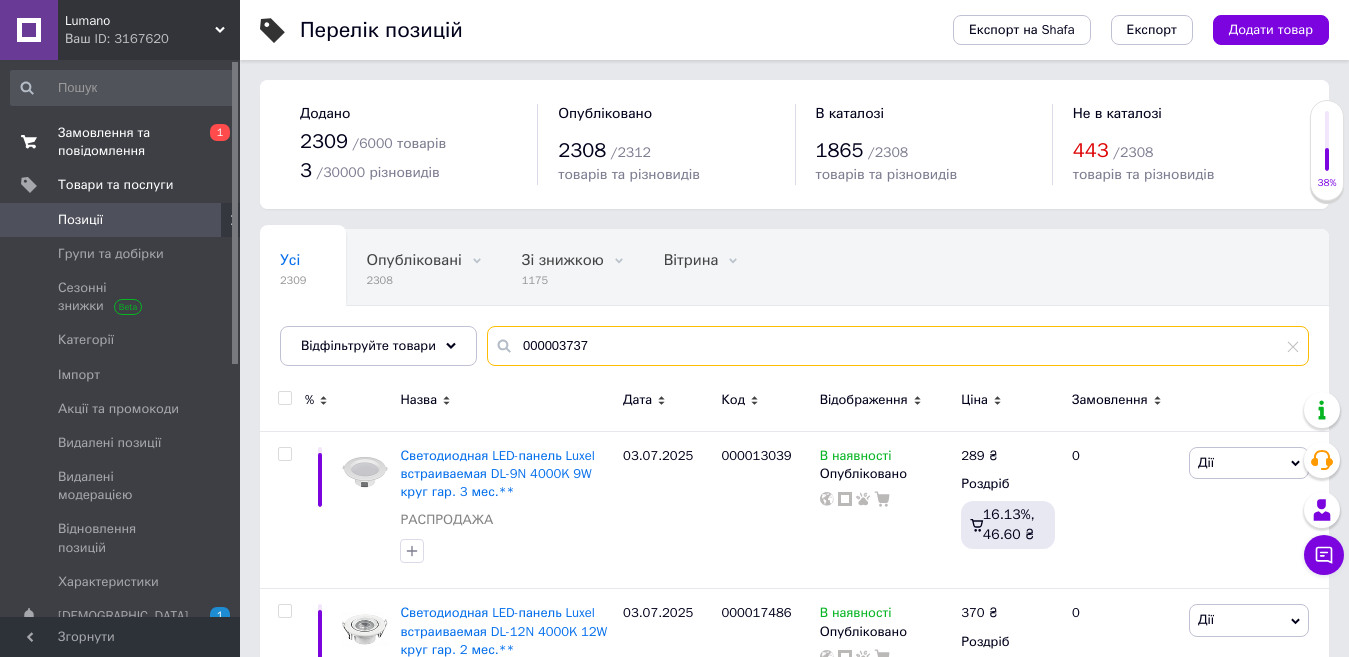 type on "000003737" 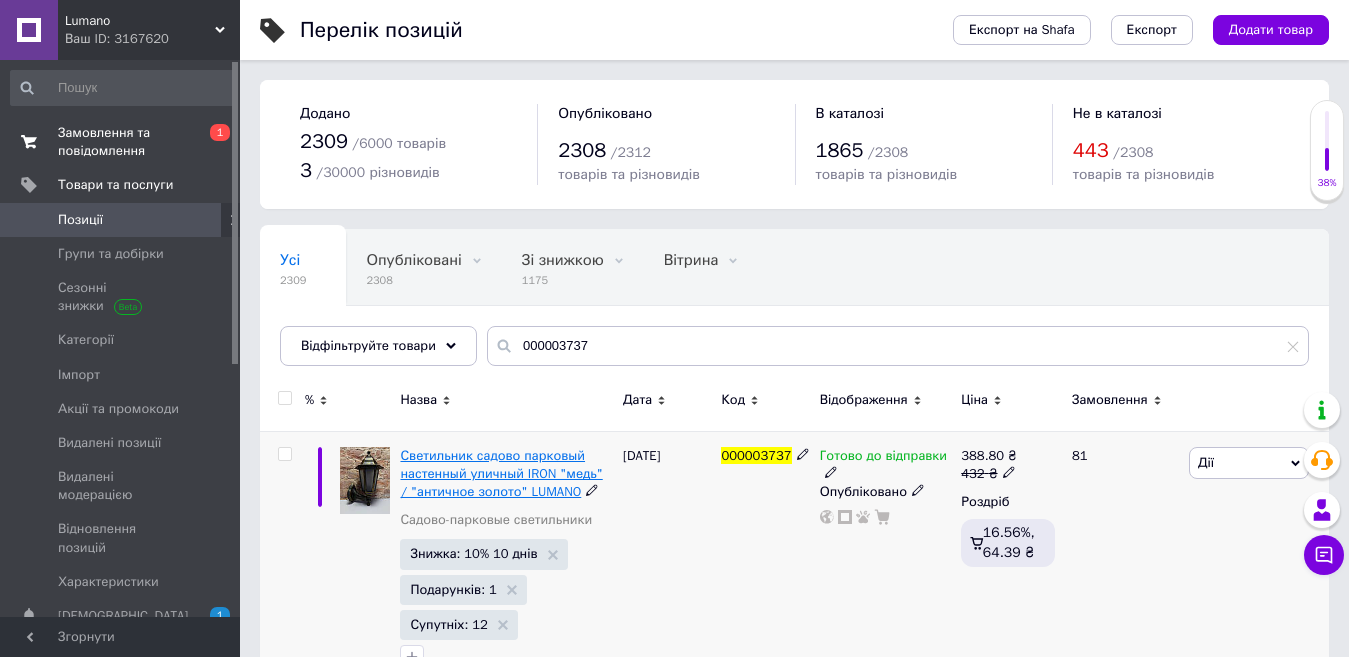 click on "Светильник садово парковый настенный уличный IRON "медь" / "античное золото" LUMANO" at bounding box center [501, 473] 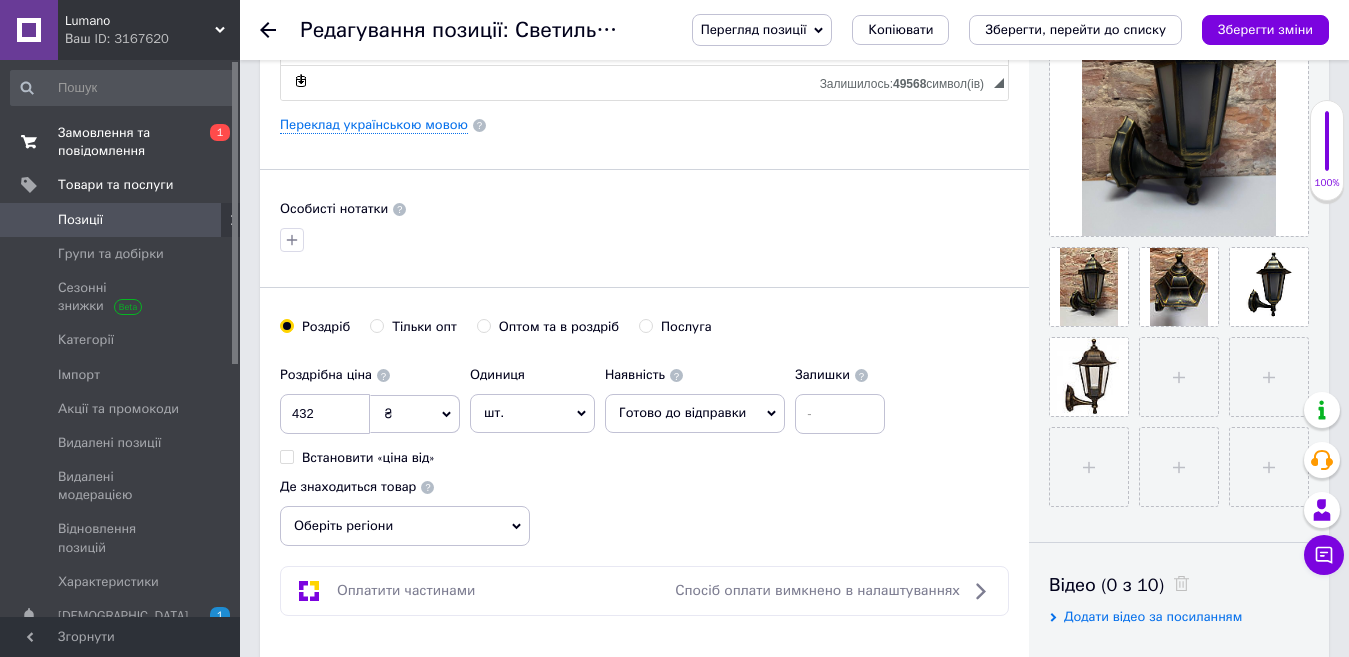 scroll, scrollTop: 600, scrollLeft: 0, axis: vertical 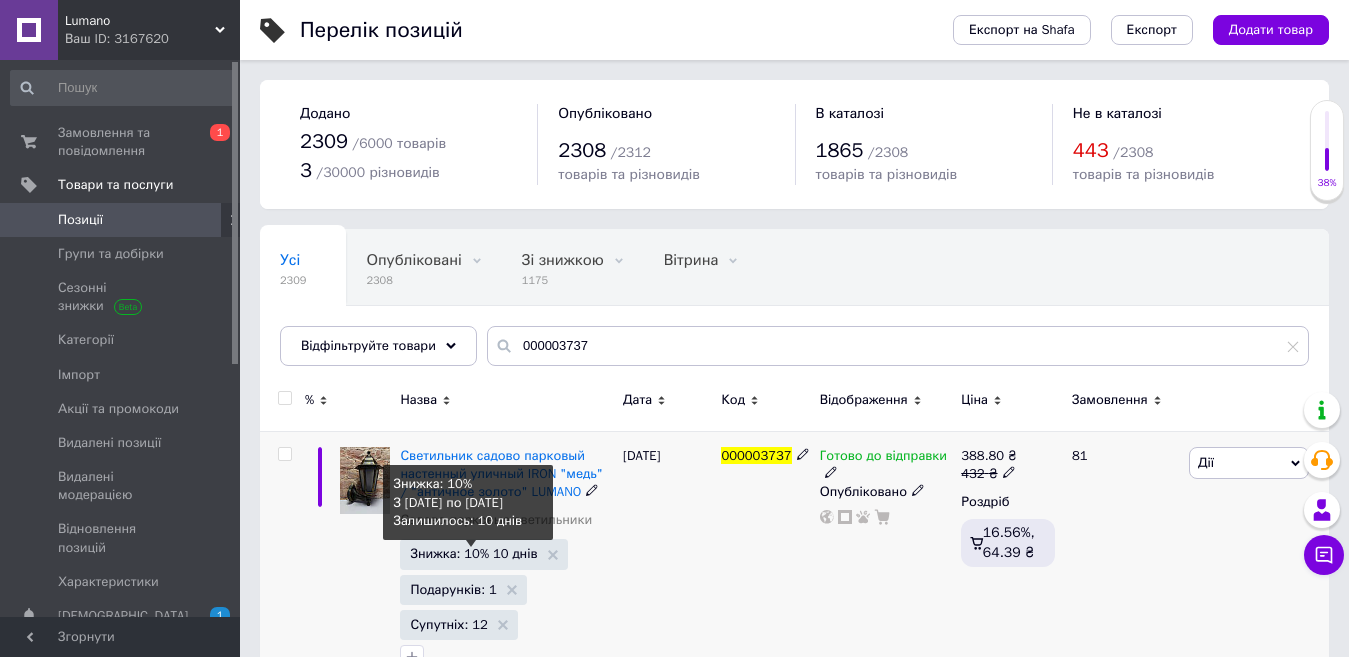 click on "Знижка: 10% 10 днів" at bounding box center [473, 553] 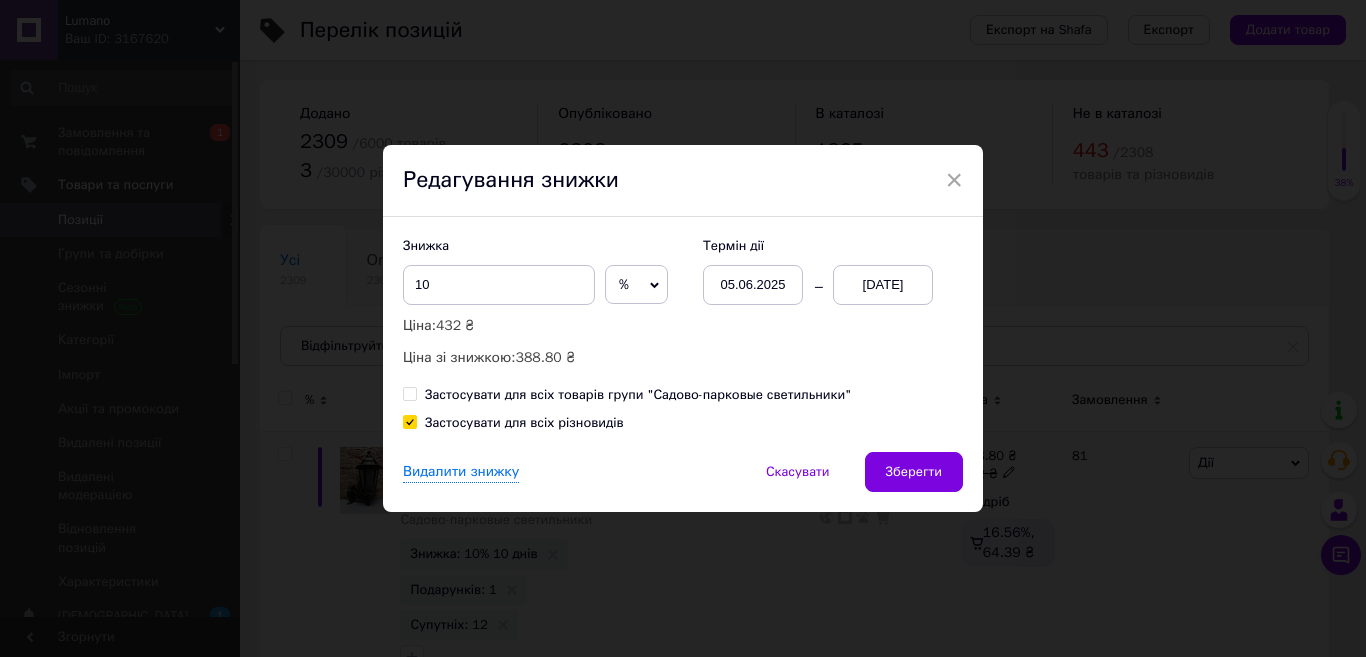 click on "%" at bounding box center (636, 285) 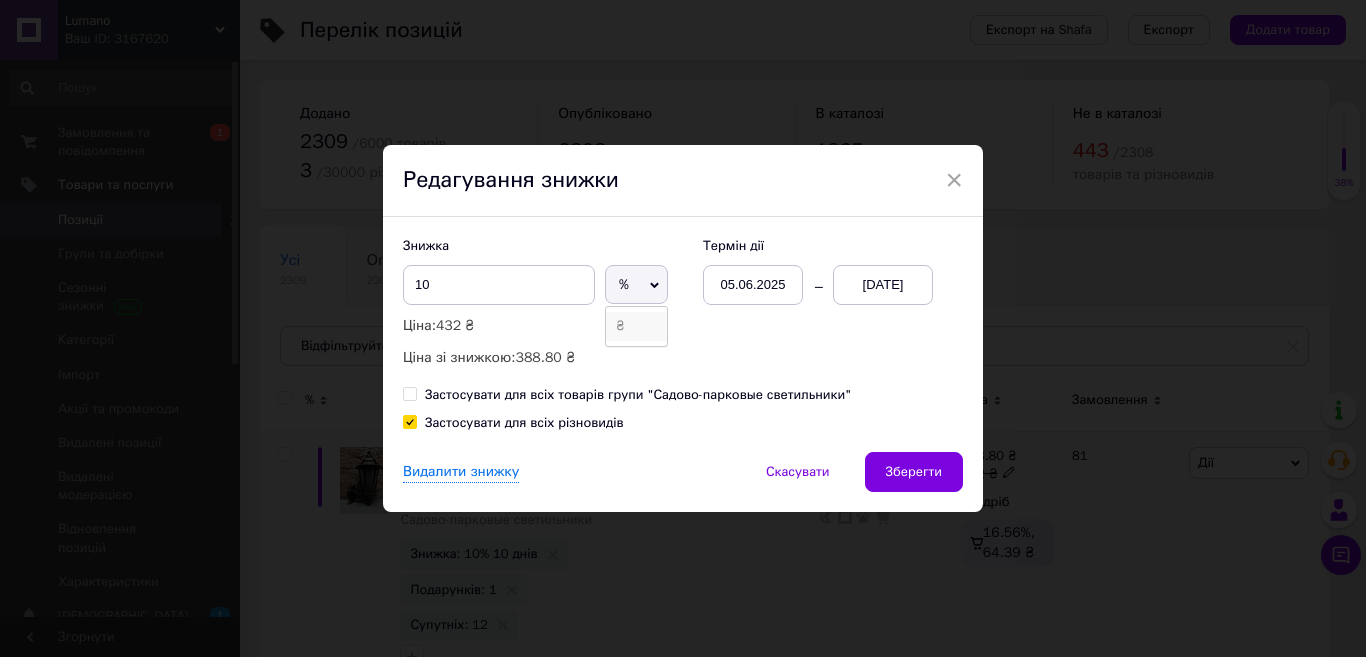 click on "₴" at bounding box center (636, 326) 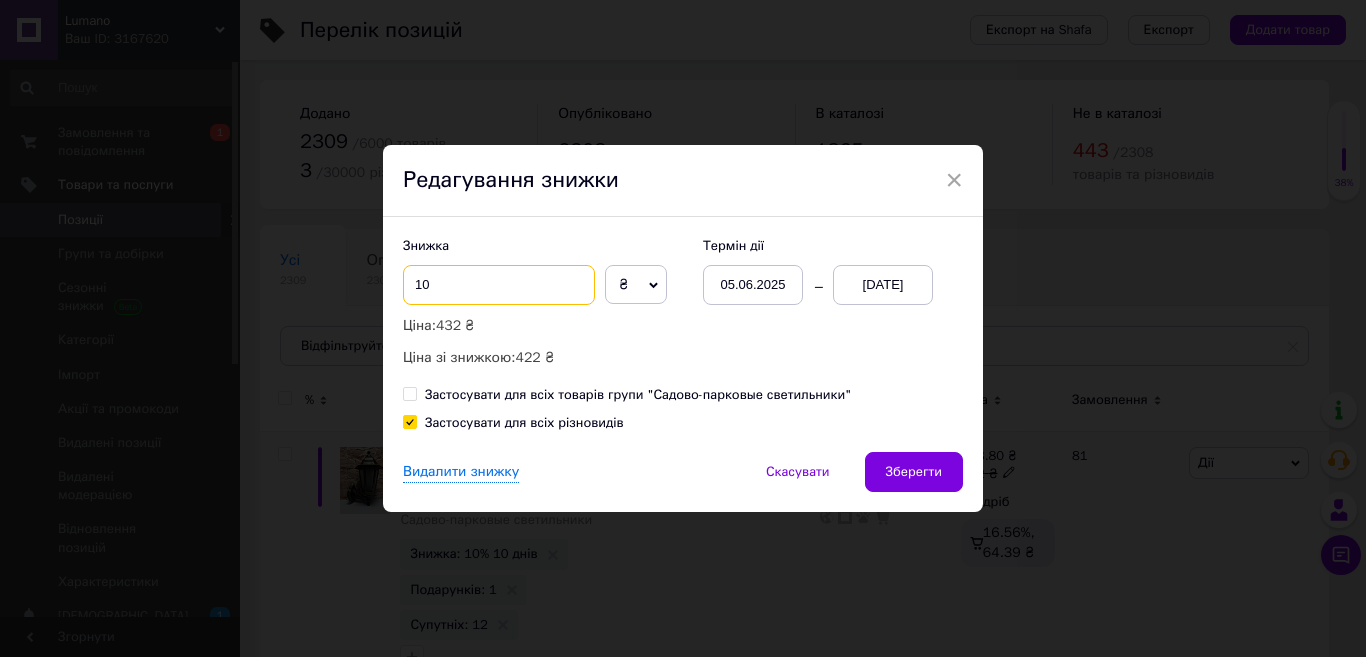 drag, startPoint x: 535, startPoint y: 289, endPoint x: 396, endPoint y: 287, distance: 139.01439 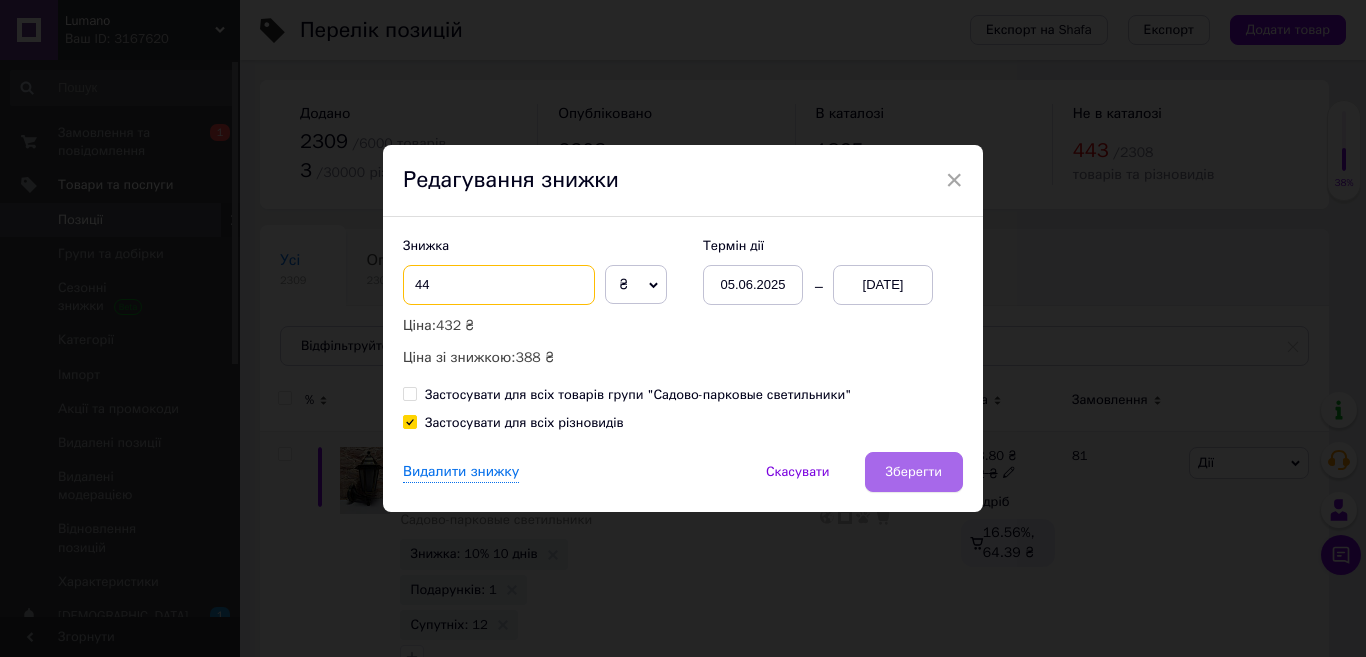 type on "44" 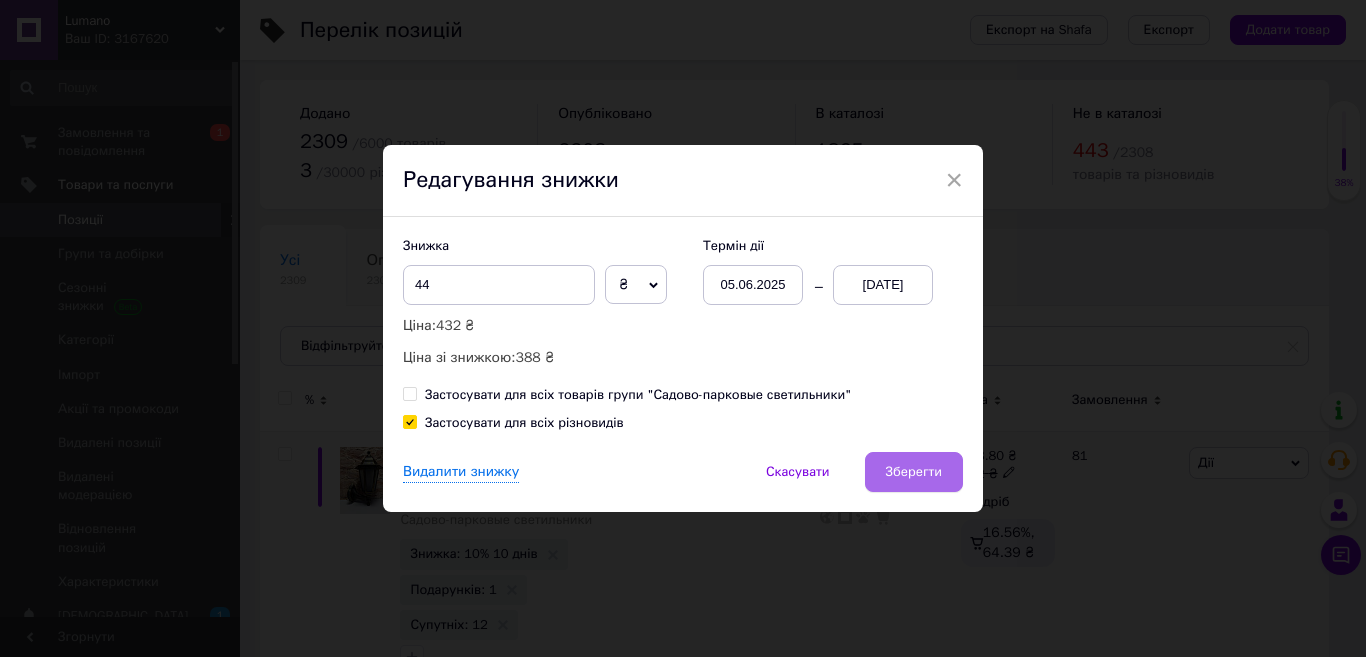 click on "Зберегти" at bounding box center (914, 472) 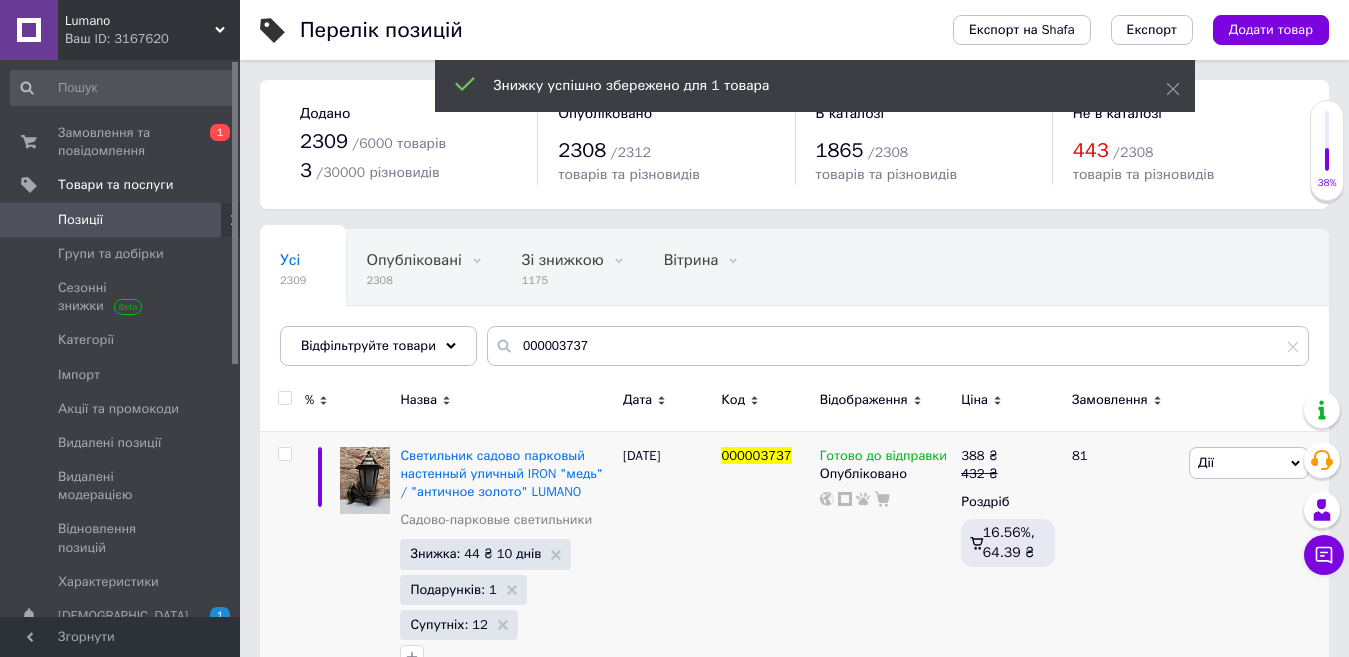 click on "Замовлення та повідомлення" at bounding box center [121, 142] 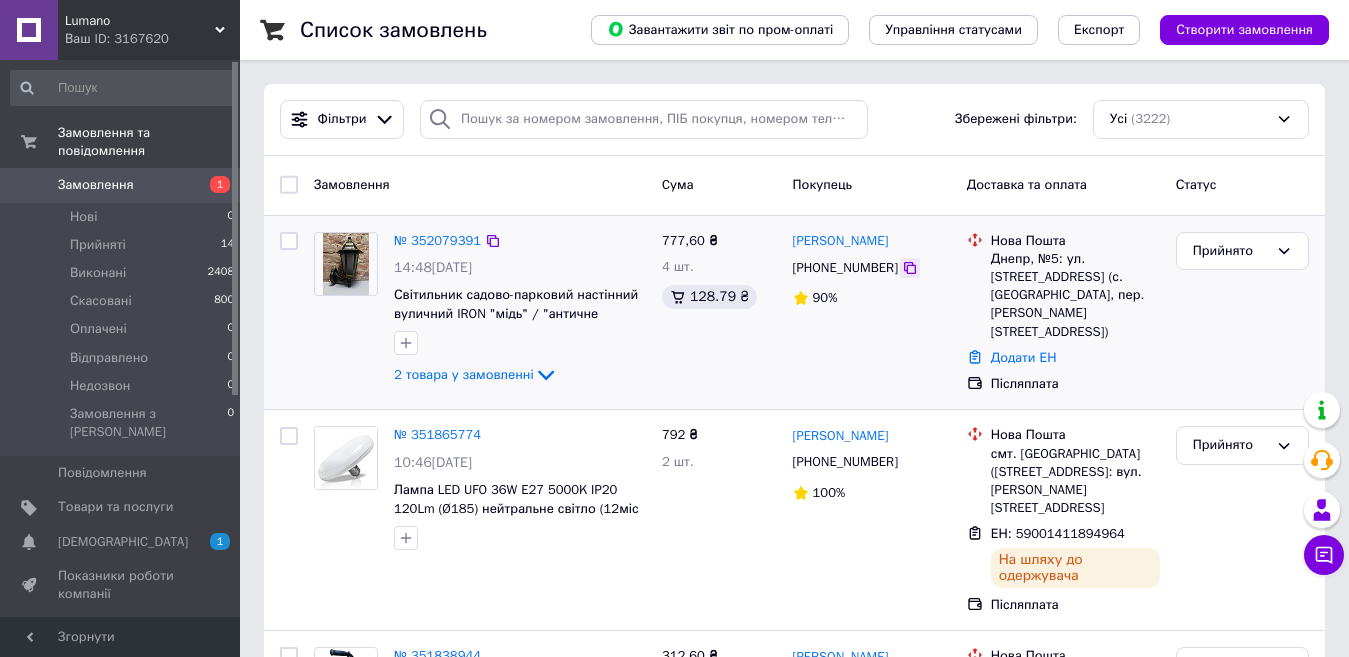 click 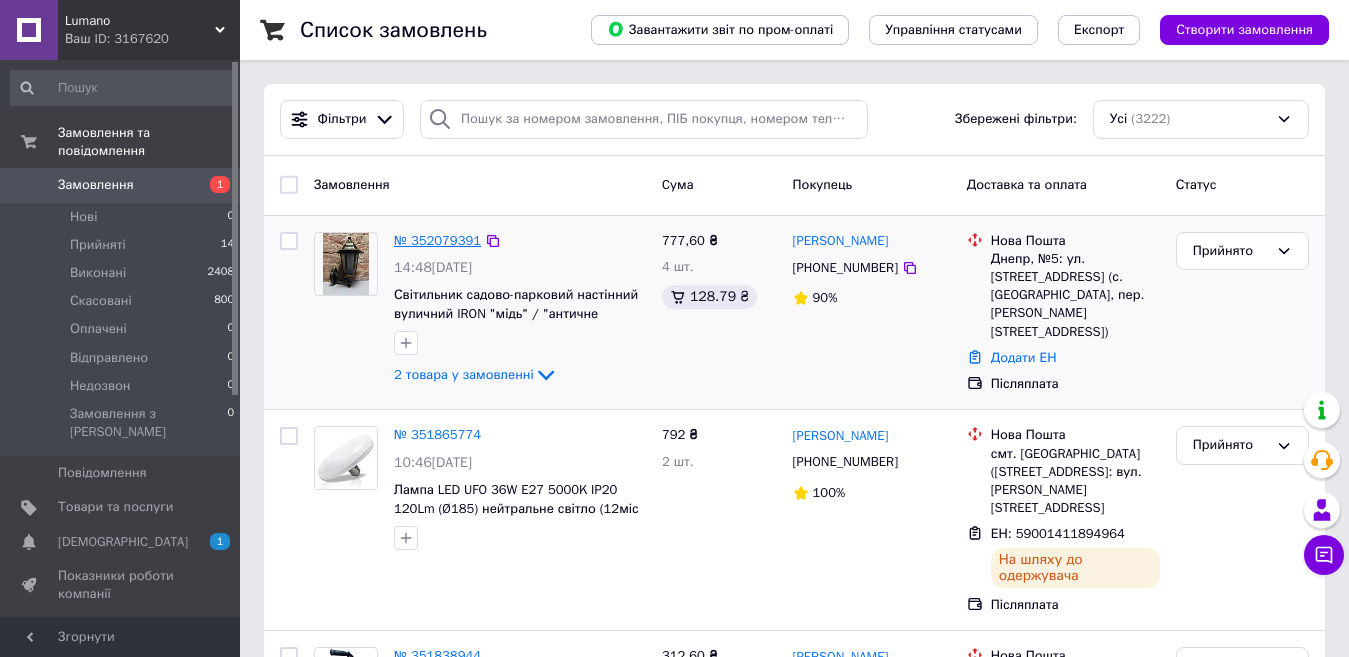 click on "№ 352079391" at bounding box center [437, 240] 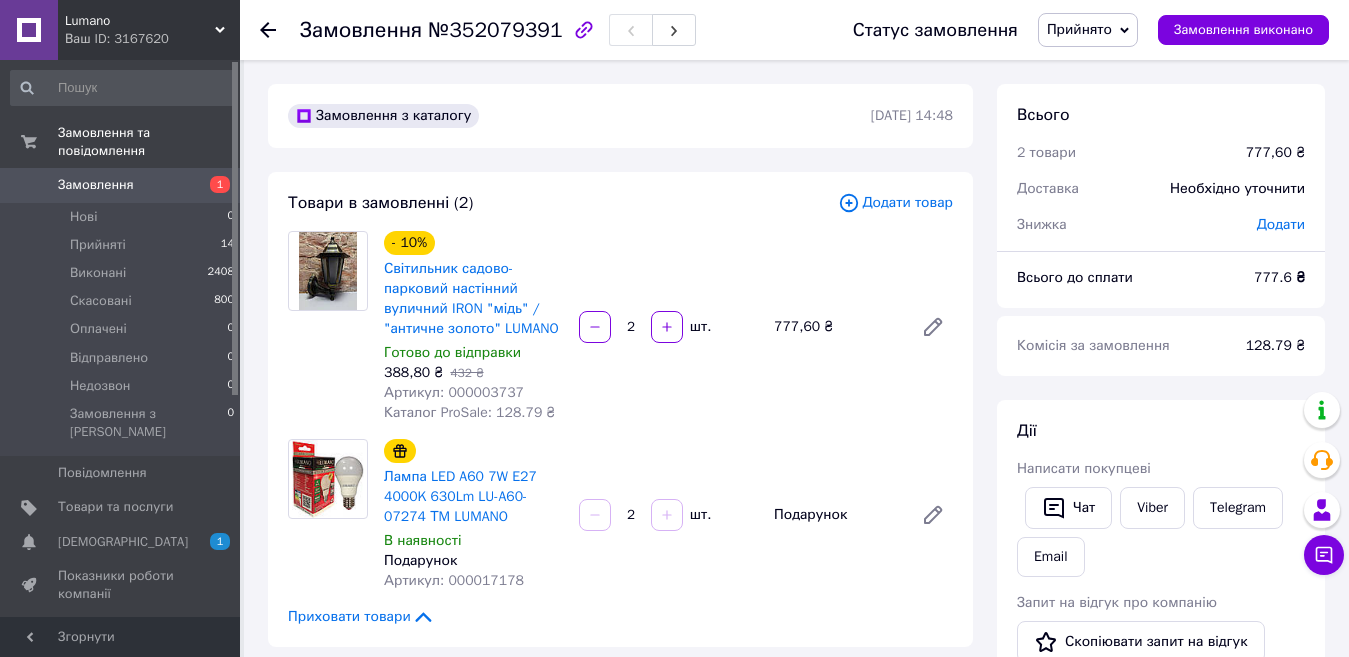 click on "Додати товар" at bounding box center [895, 203] 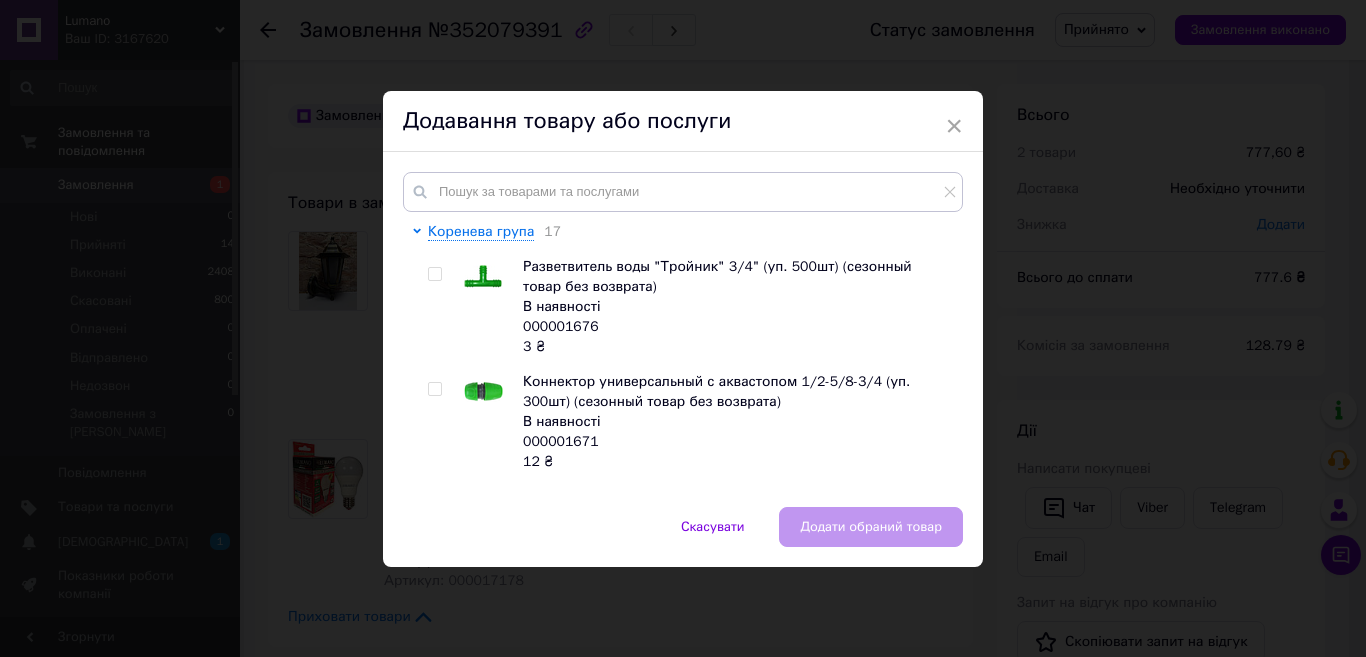 click at bounding box center (434, 274) 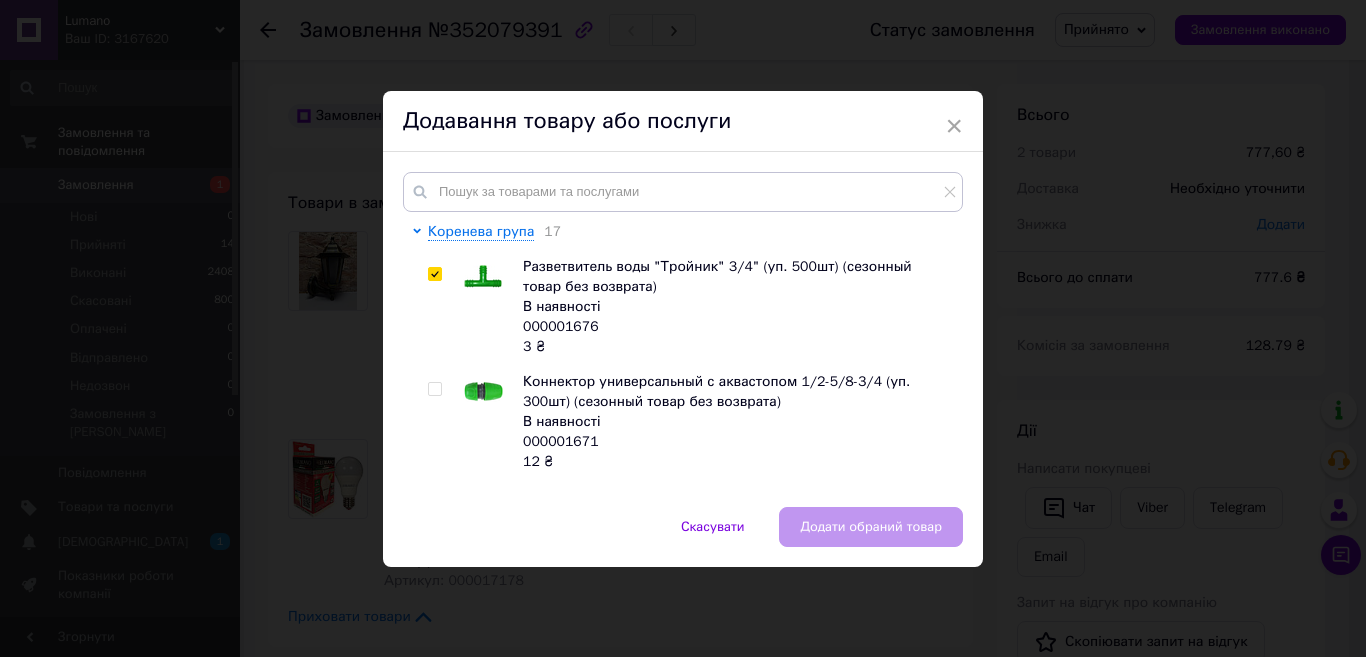 checkbox on "true" 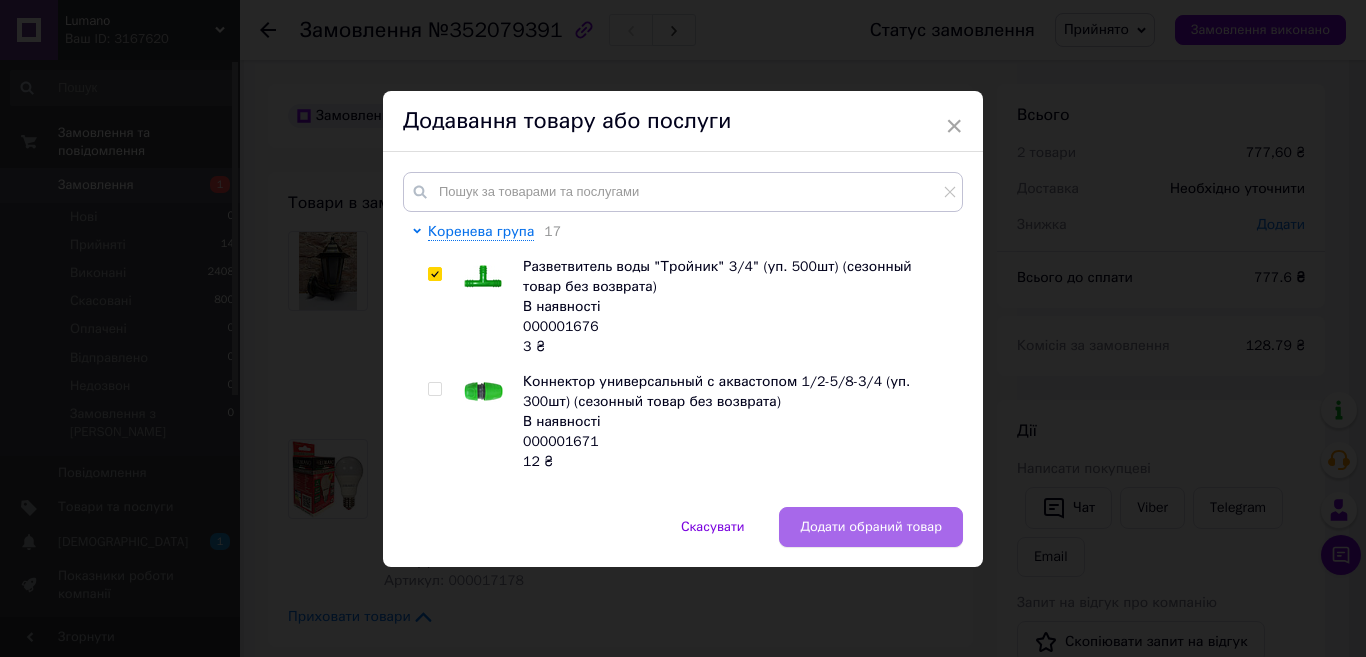 click on "Додати обраний товар" at bounding box center (871, 527) 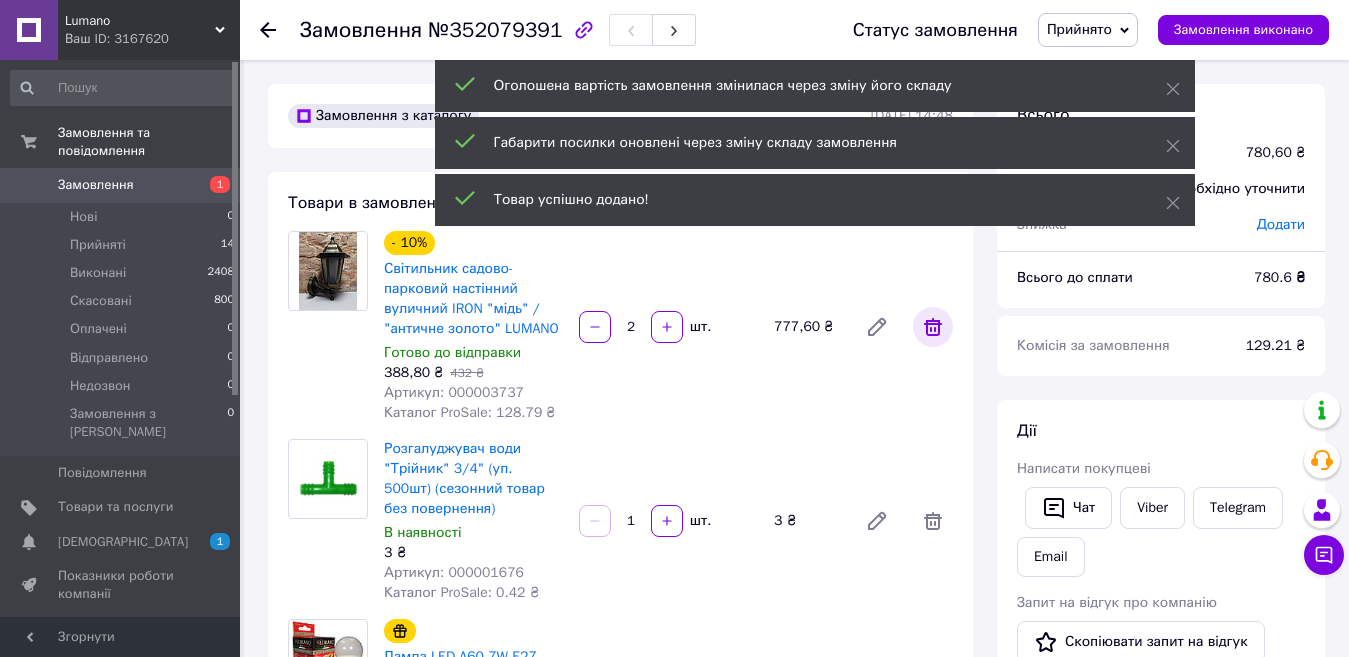 click 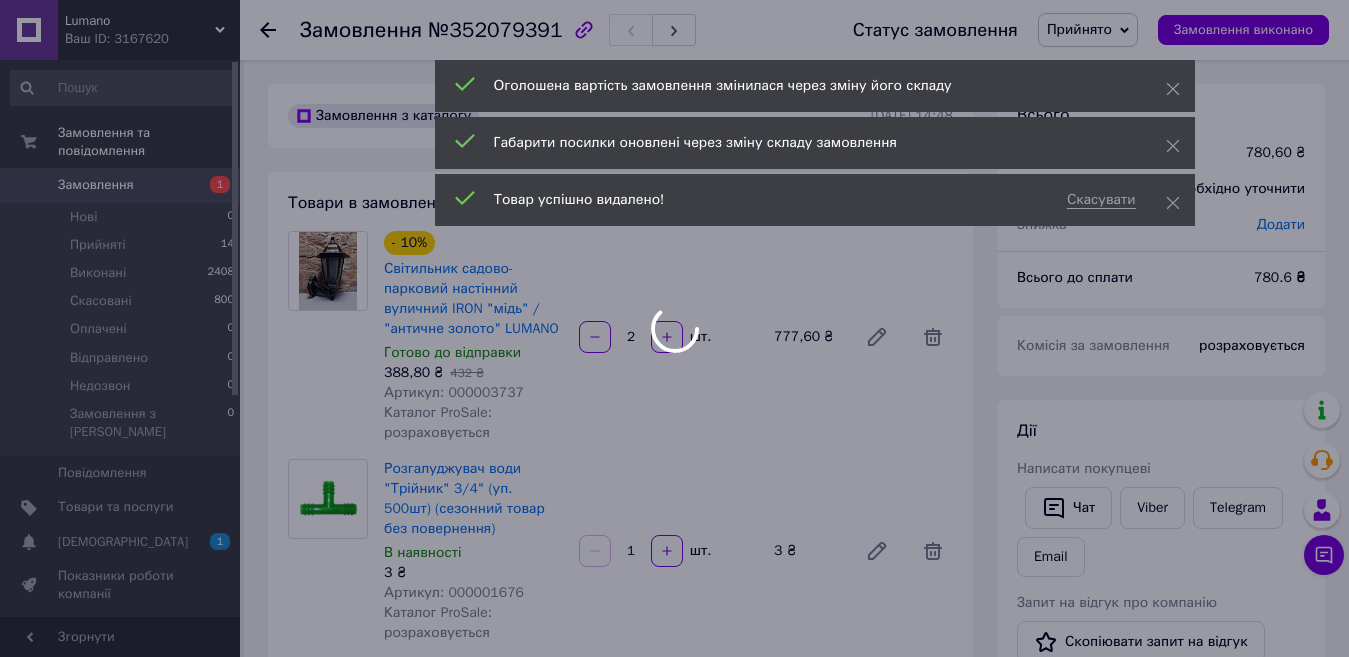 type on "1" 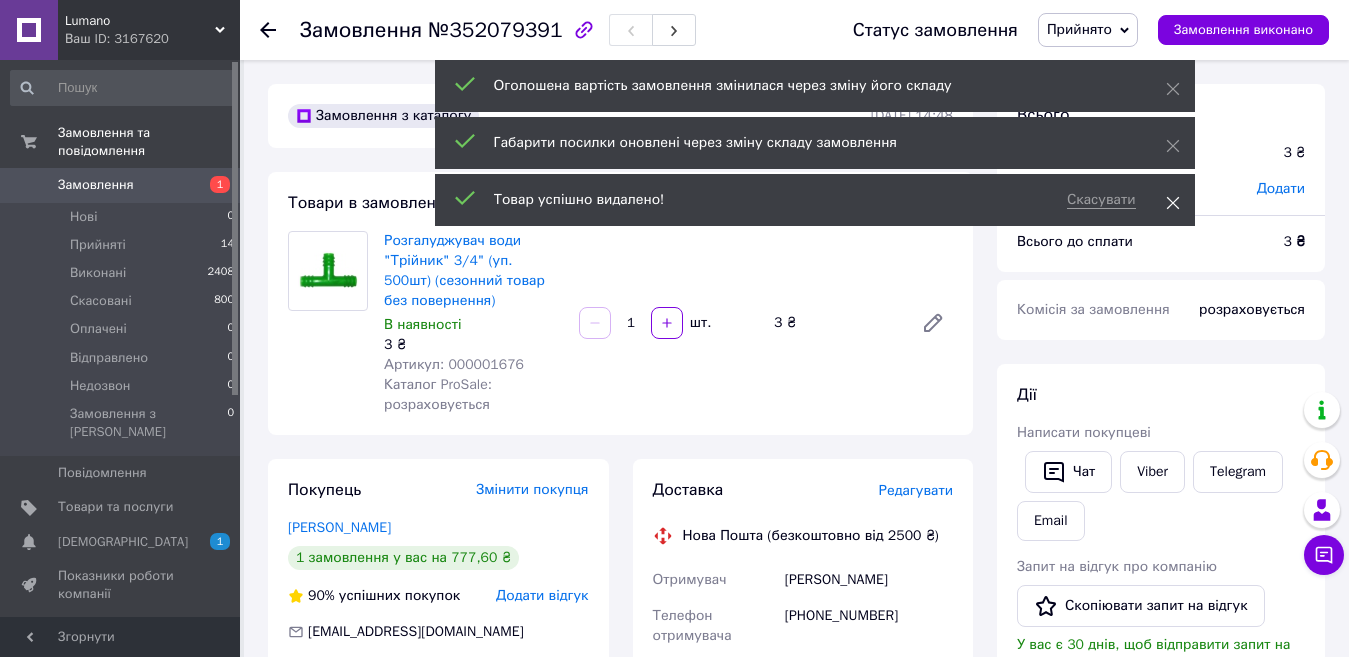 click 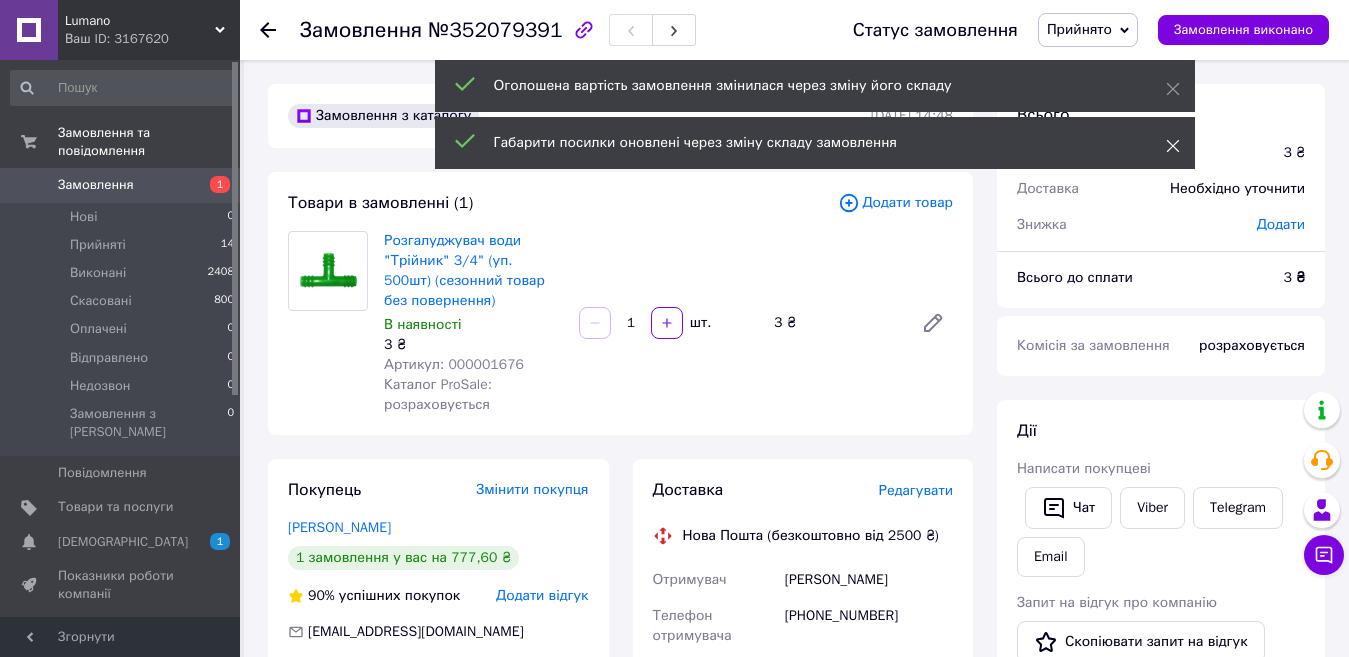 click 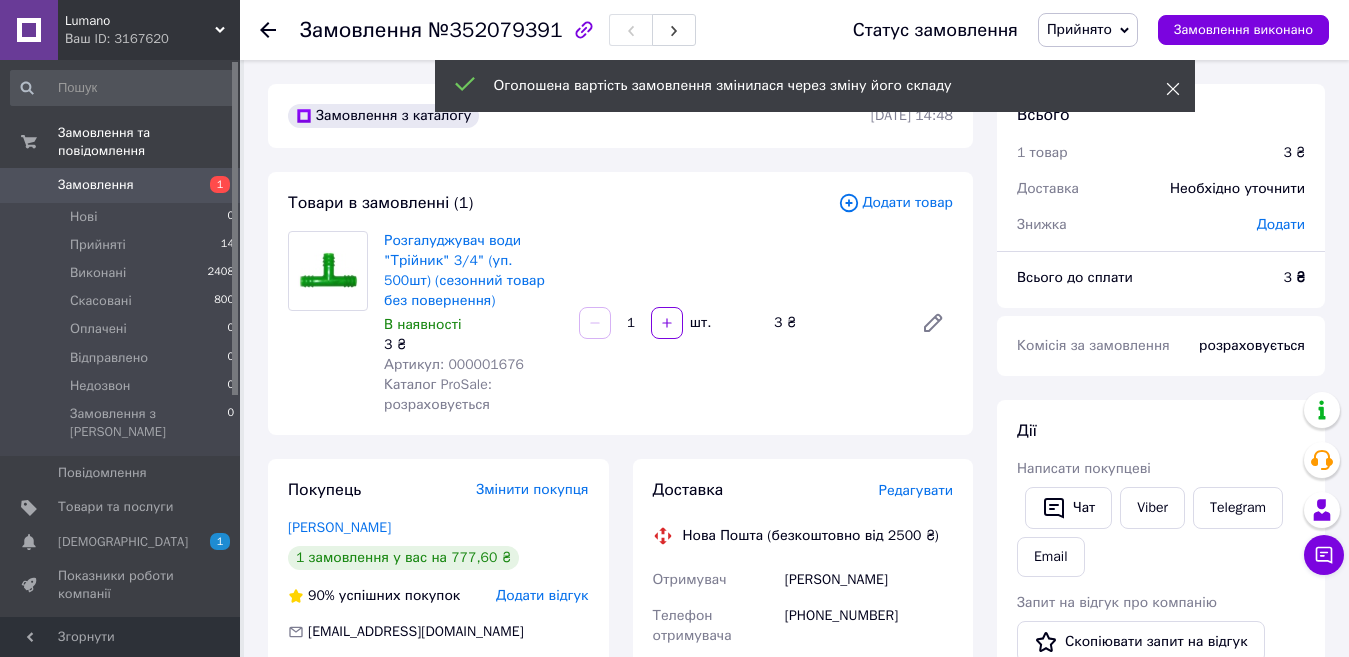 click 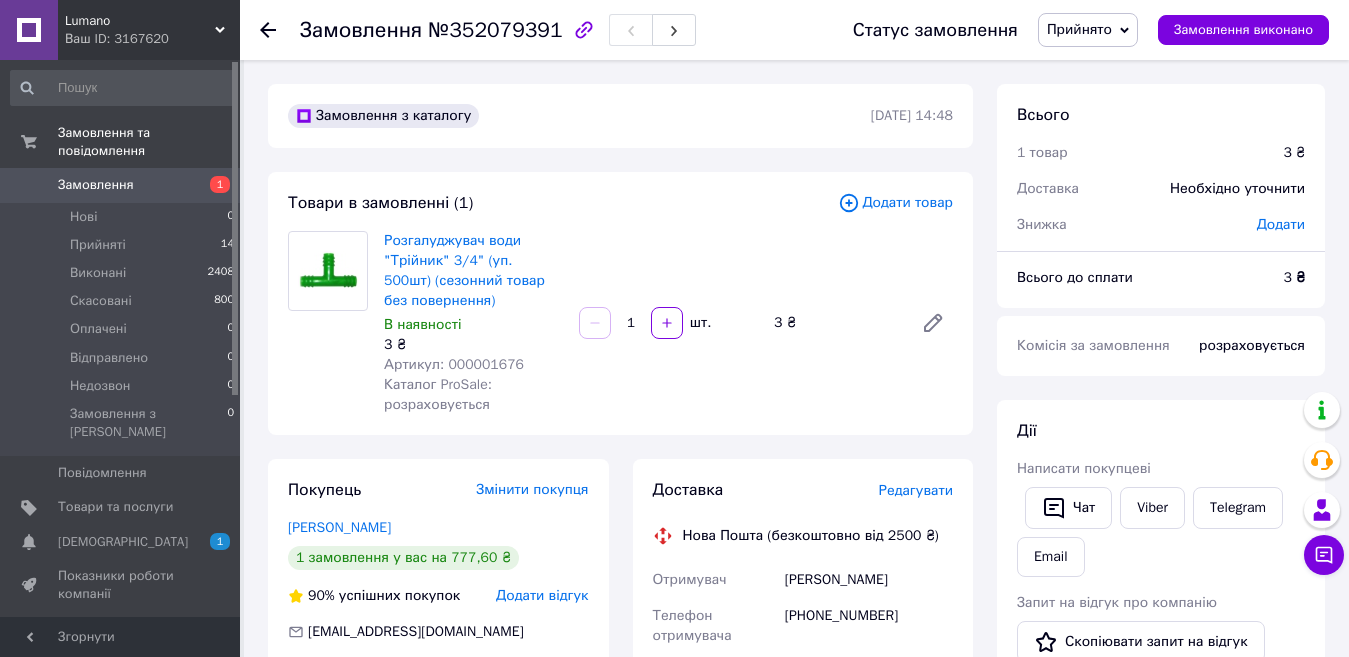click on "Додати товар" at bounding box center [895, 203] 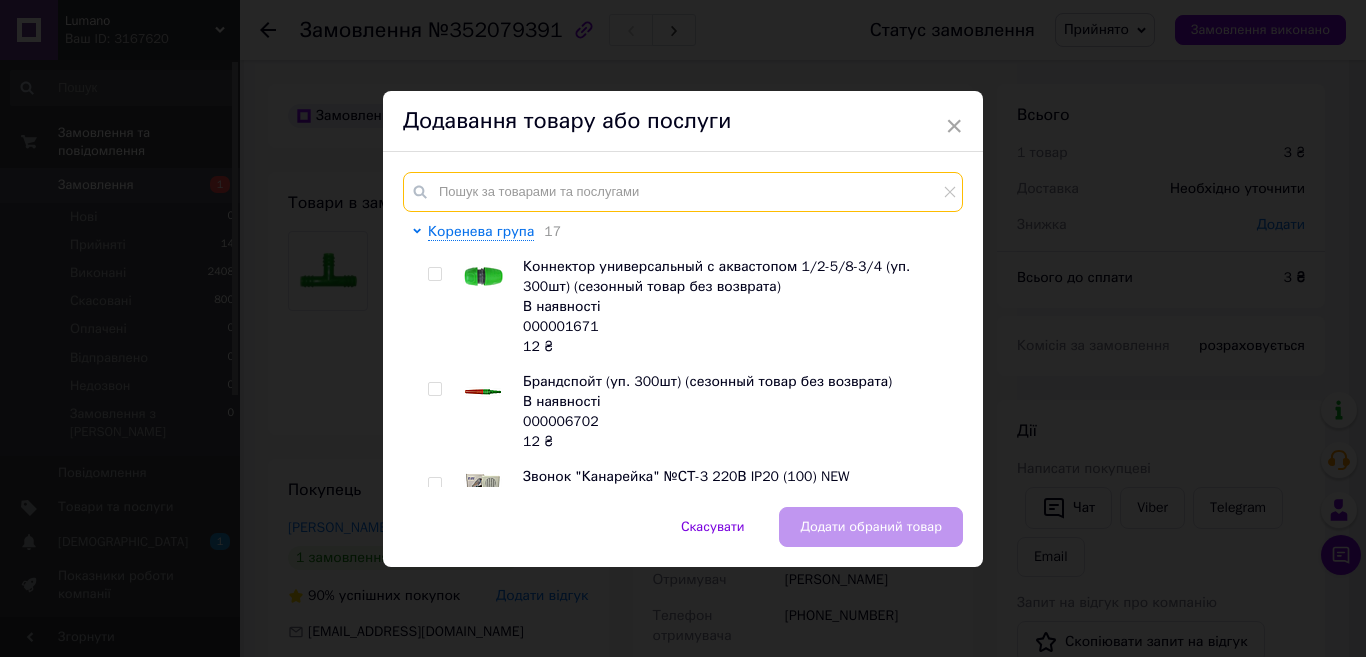 click at bounding box center [683, 192] 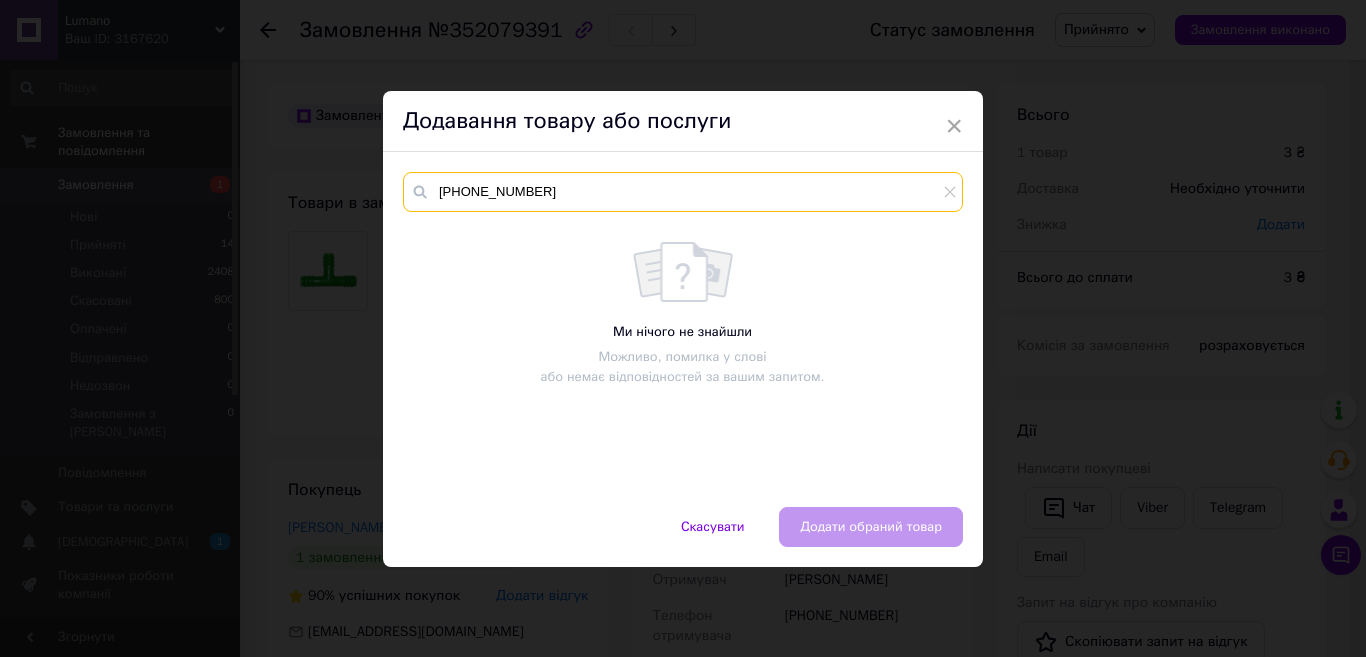drag, startPoint x: 552, startPoint y: 186, endPoint x: 420, endPoint y: 196, distance: 132.37825 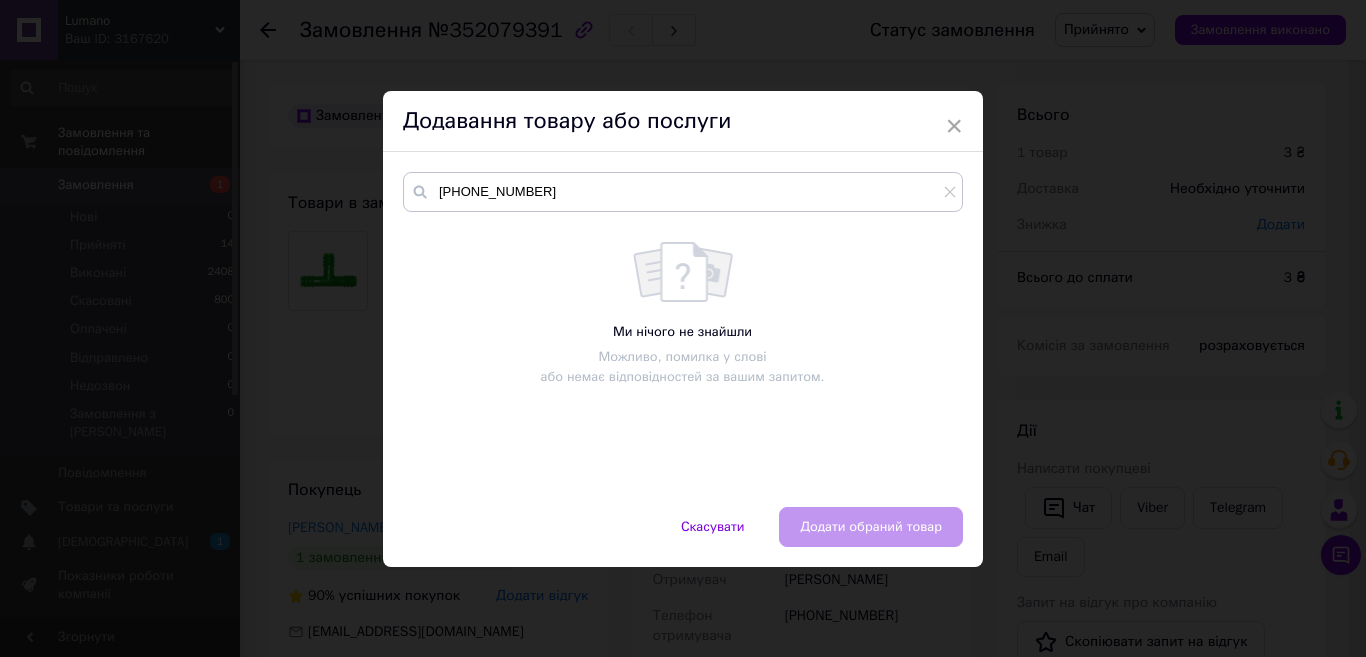click on "× Додавання товару або послуги +380676351625 Ми нічого не знайшли Можливо, помилка у слові  або немає відповідностей за вашим запитом. Скасувати   Додати обраний товар" at bounding box center [683, 328] 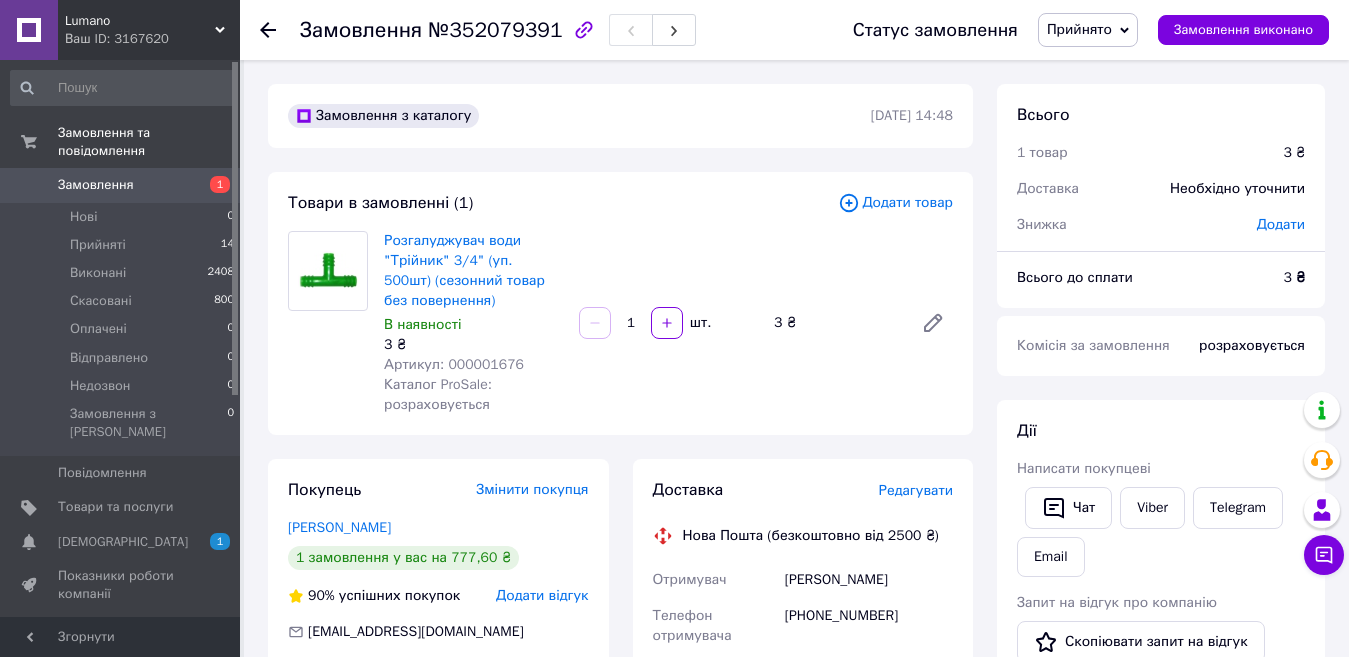 click on "Додати товар" at bounding box center (895, 203) 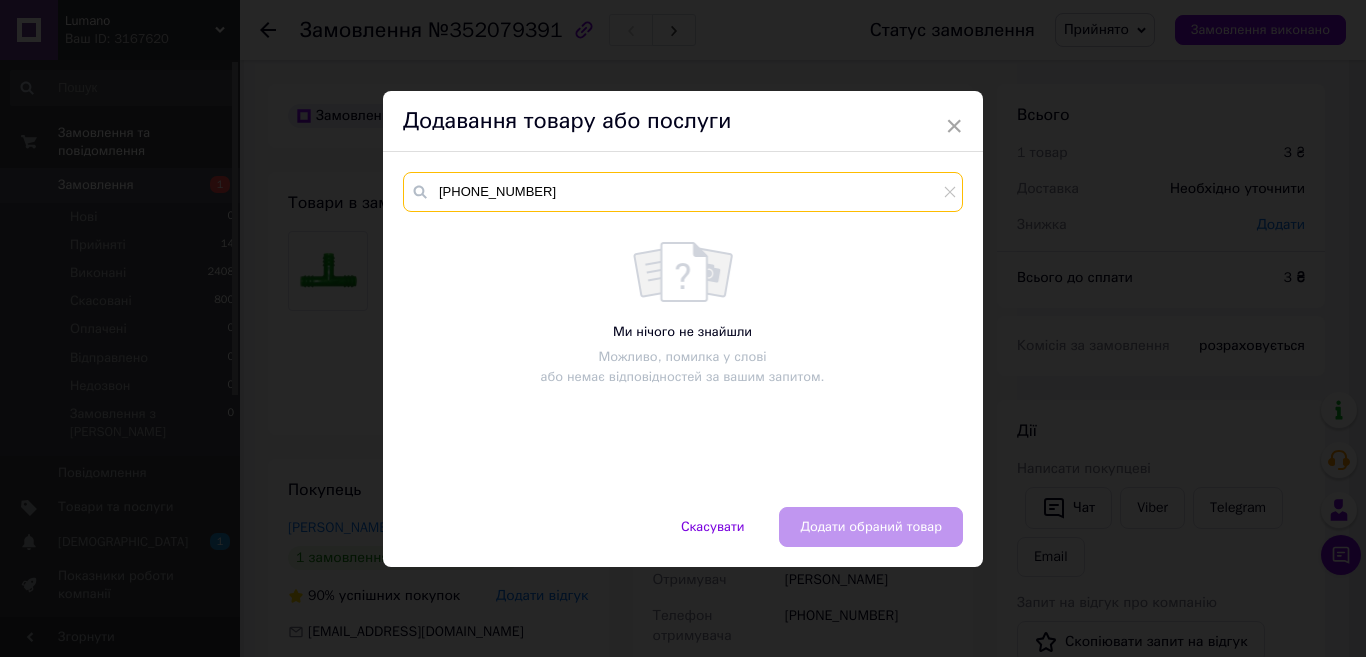 drag, startPoint x: 596, startPoint y: 195, endPoint x: 392, endPoint y: 190, distance: 204.06126 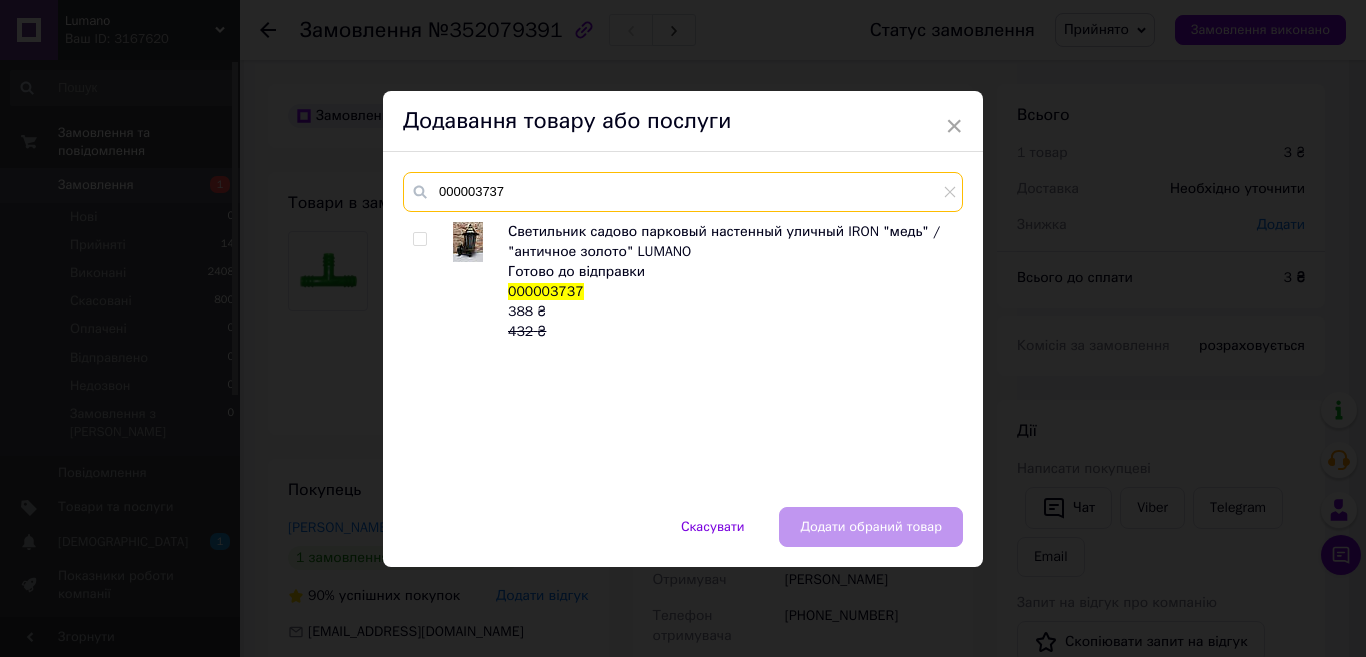 type on "000003737" 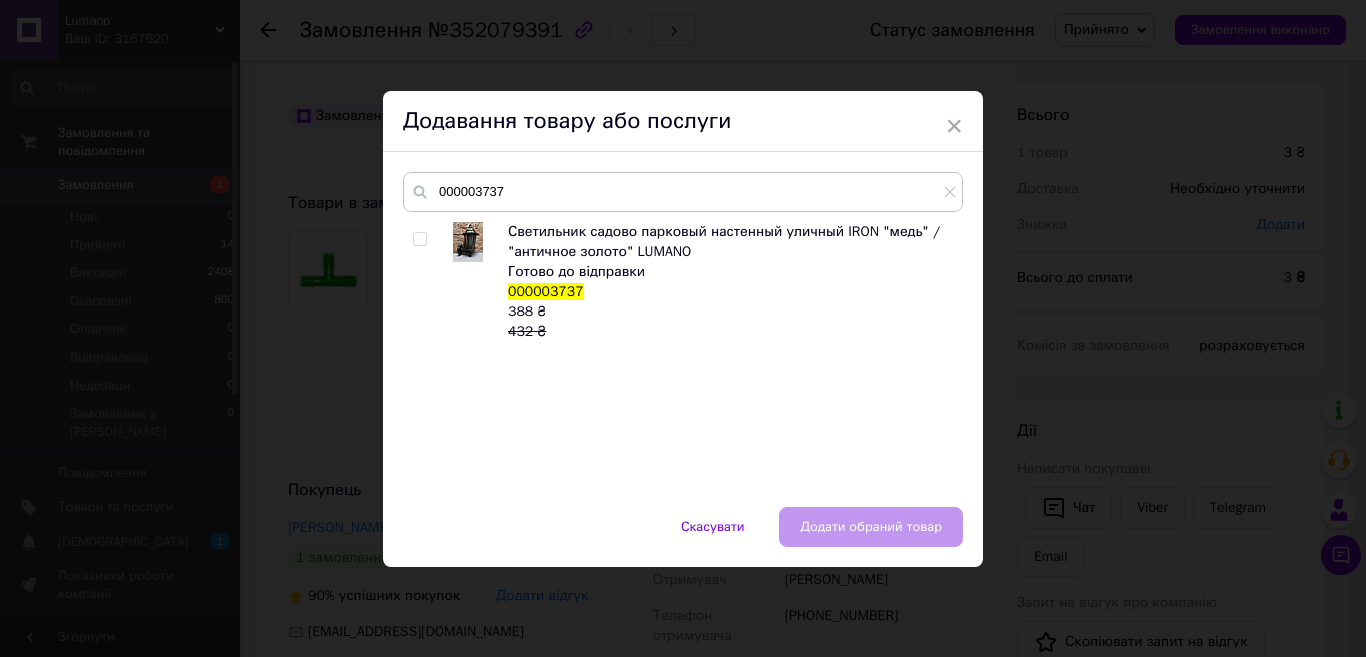 click at bounding box center (419, 239) 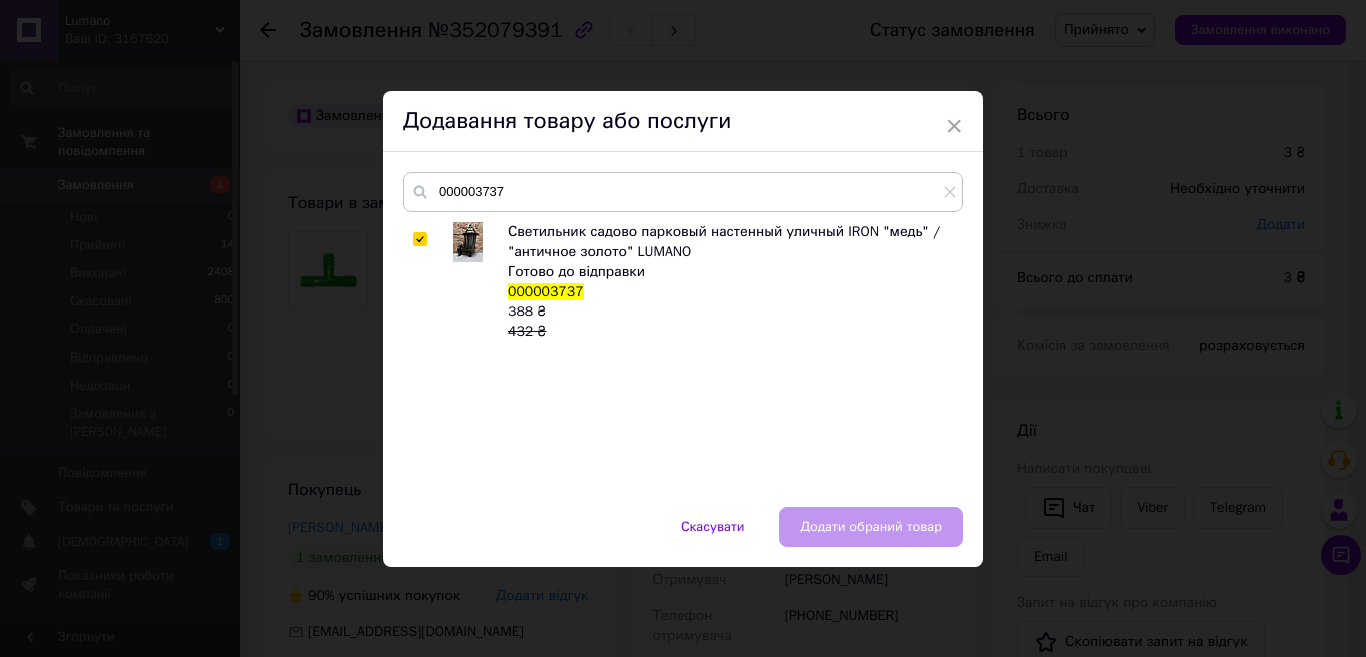 checkbox on "true" 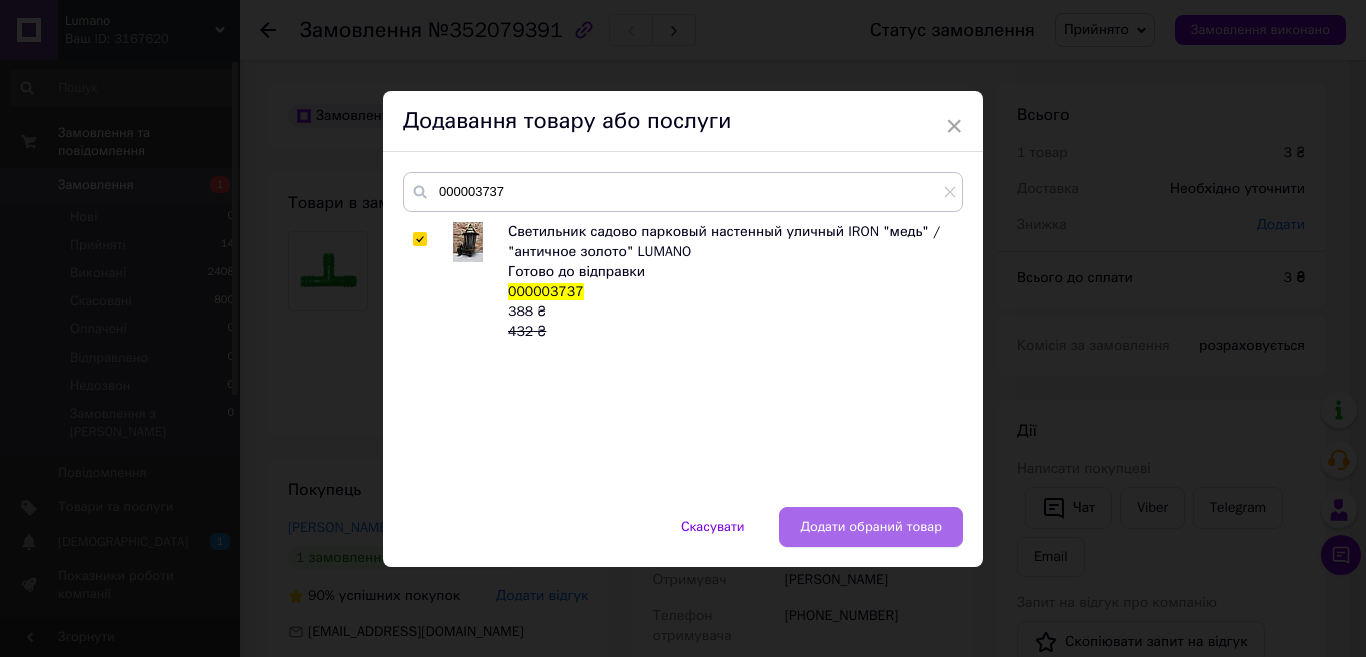 click on "Додати обраний товар" at bounding box center [871, 527] 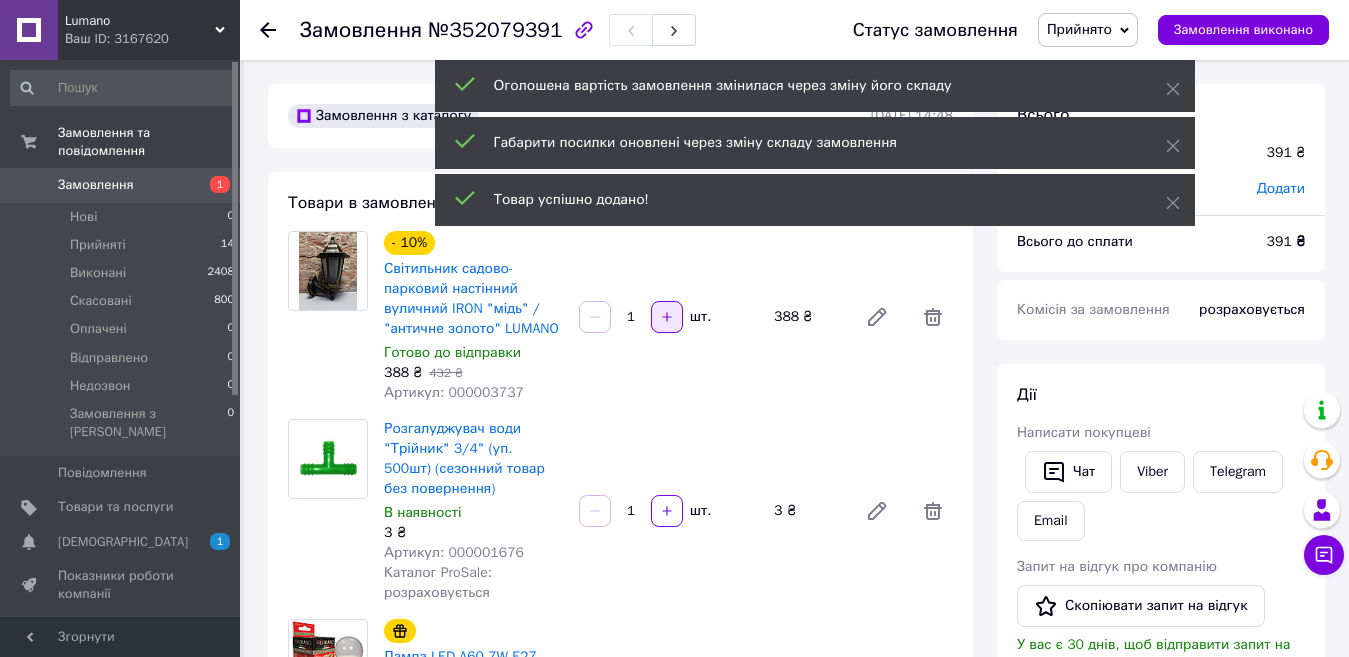 click at bounding box center [667, 317] 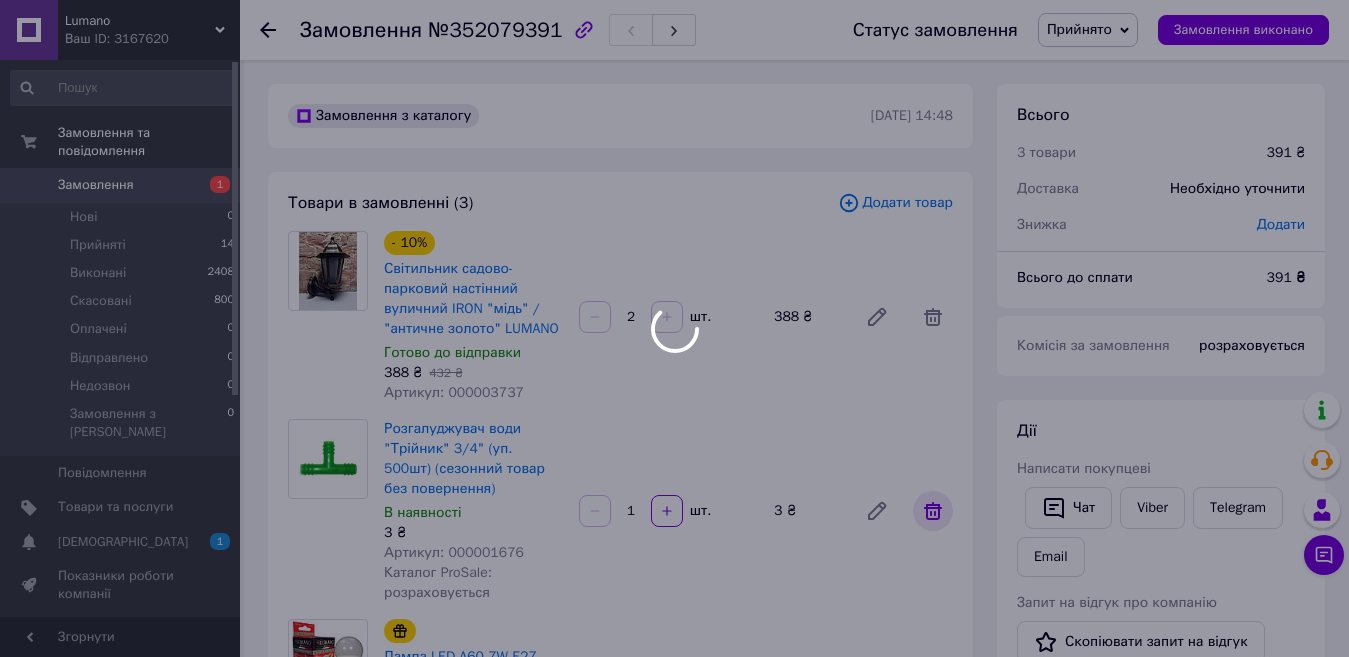 click at bounding box center [674, 328] 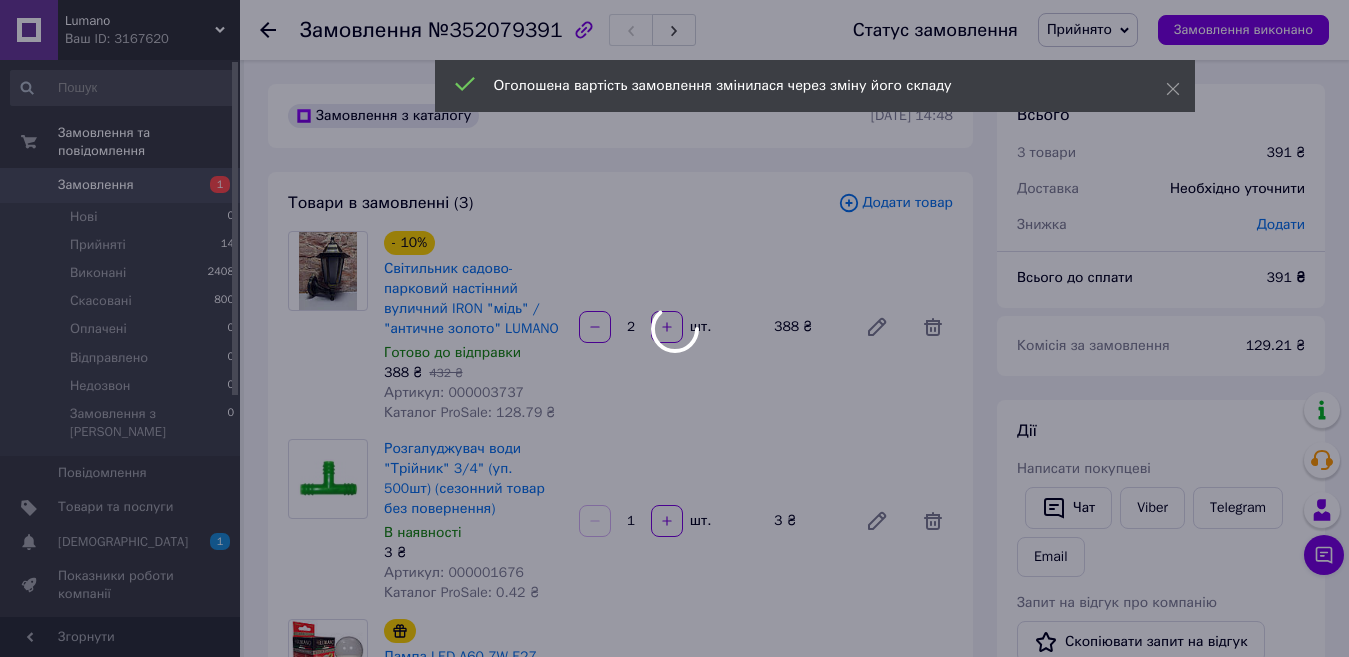 type on "2" 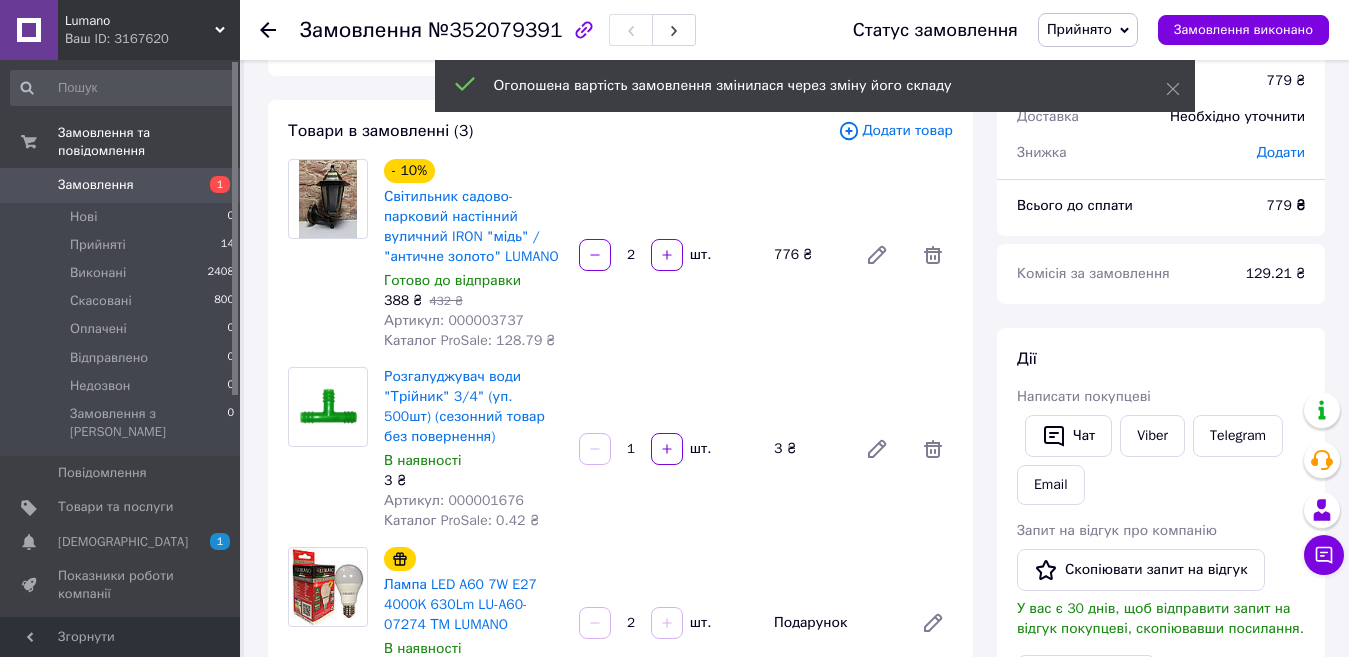 scroll, scrollTop: 0, scrollLeft: 0, axis: both 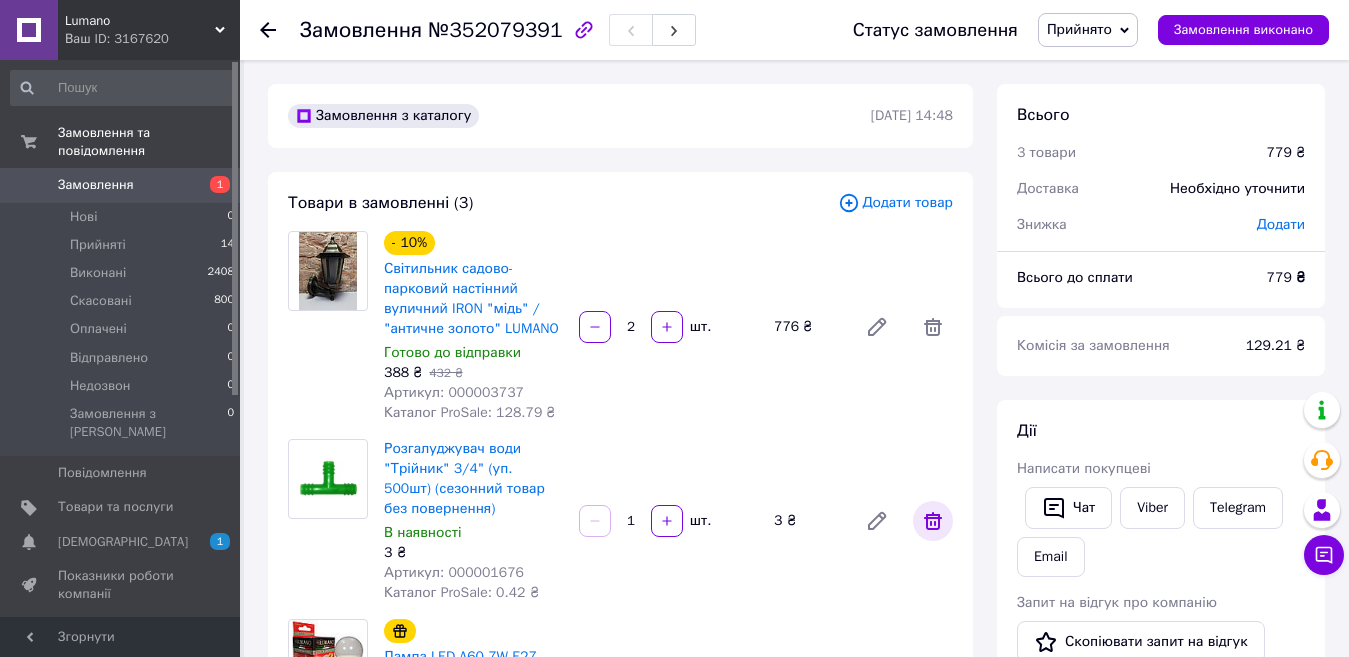 click 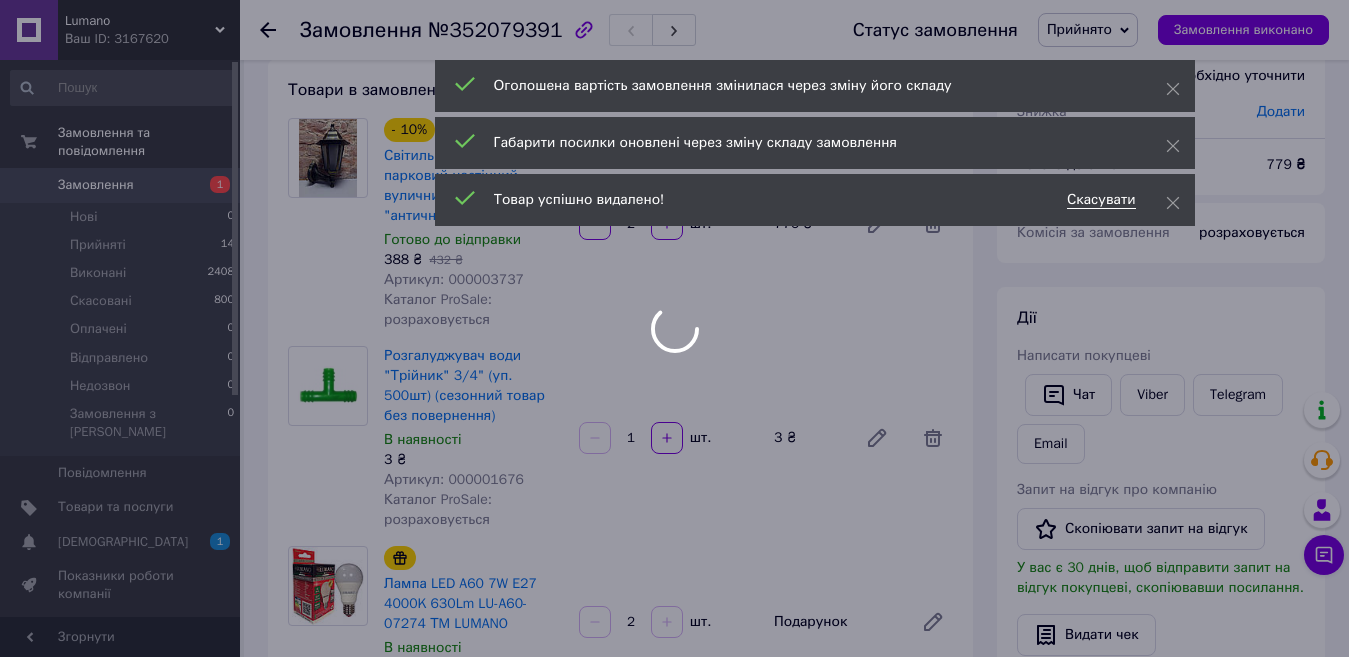 scroll, scrollTop: 298, scrollLeft: 0, axis: vertical 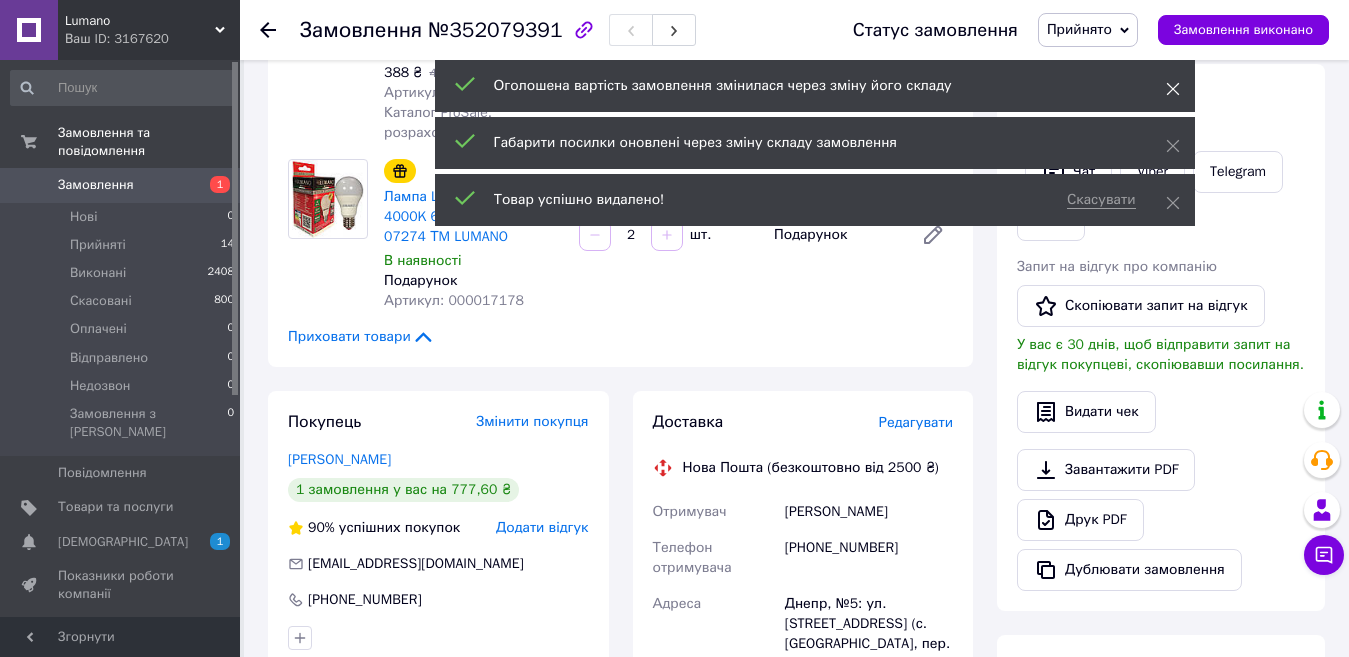 click 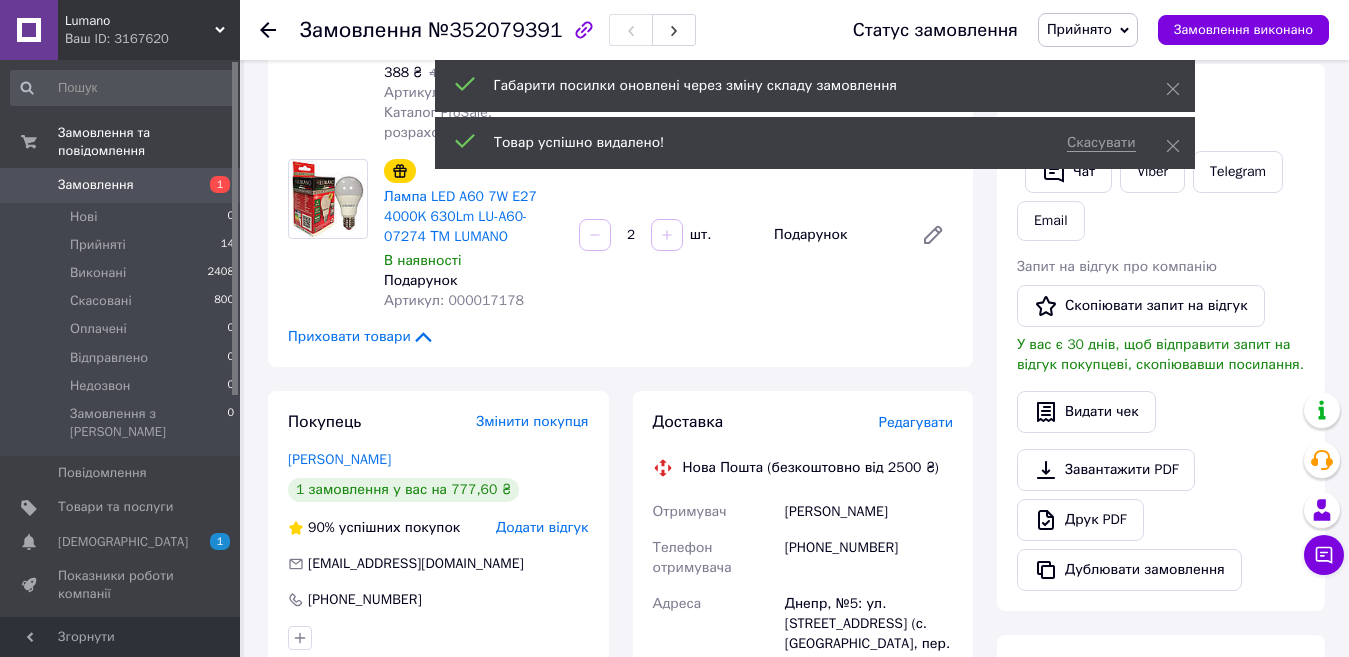click 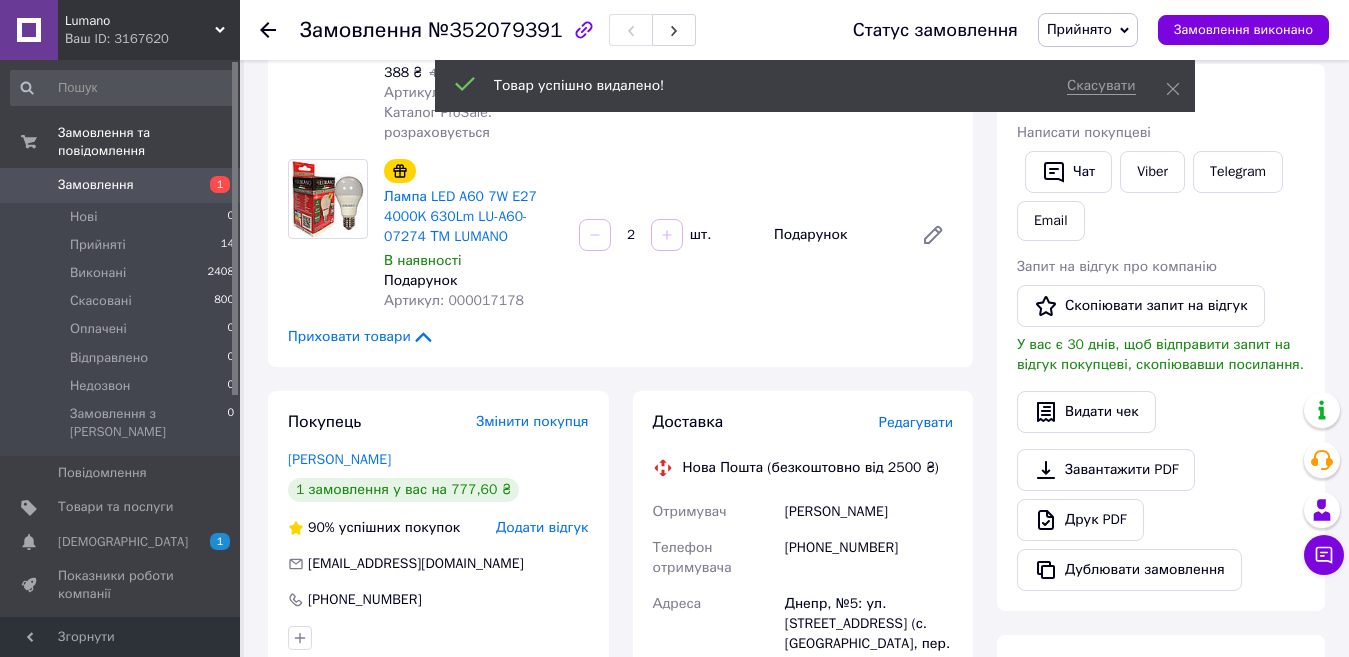 click 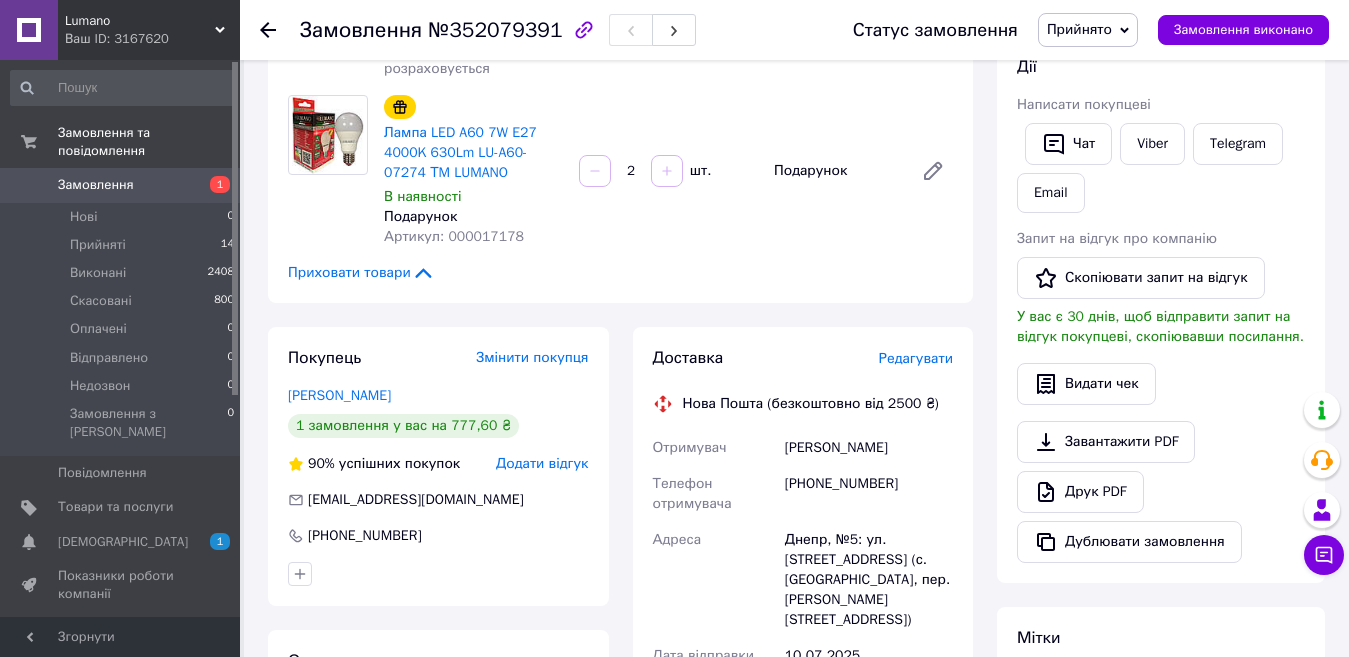 scroll, scrollTop: 400, scrollLeft: 0, axis: vertical 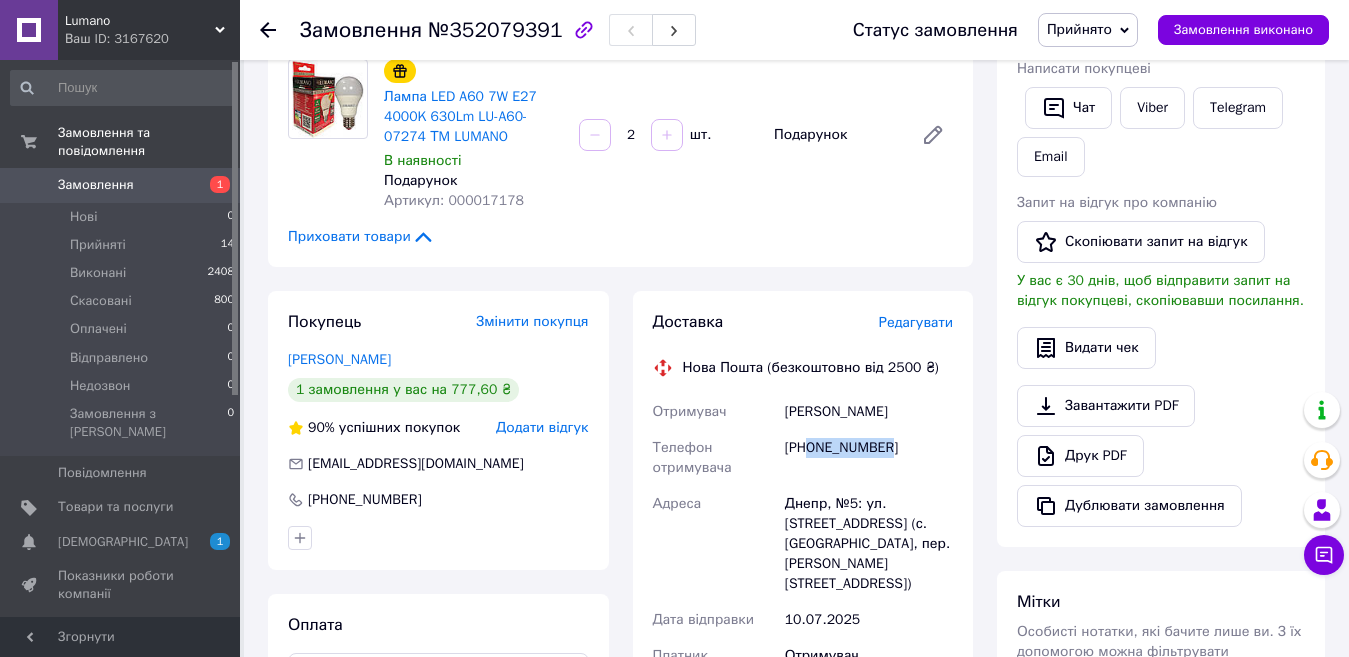 drag, startPoint x: 897, startPoint y: 449, endPoint x: 811, endPoint y: 448, distance: 86.00581 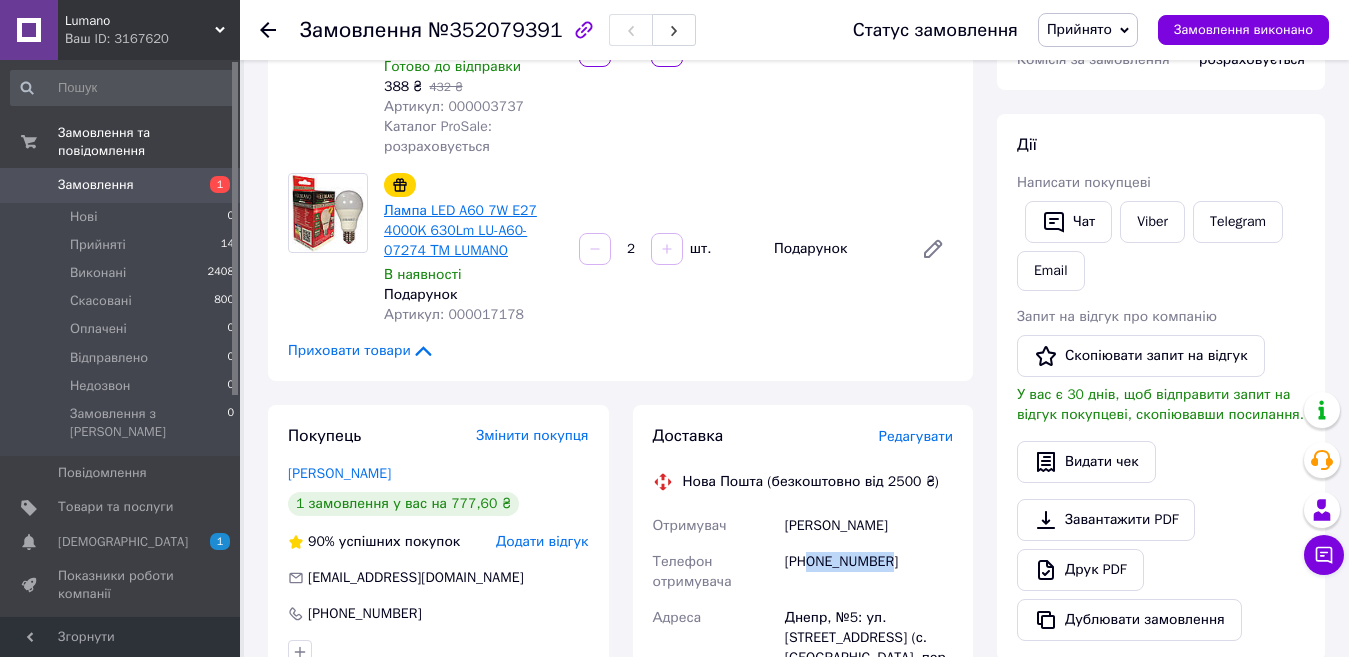 scroll, scrollTop: 200, scrollLeft: 0, axis: vertical 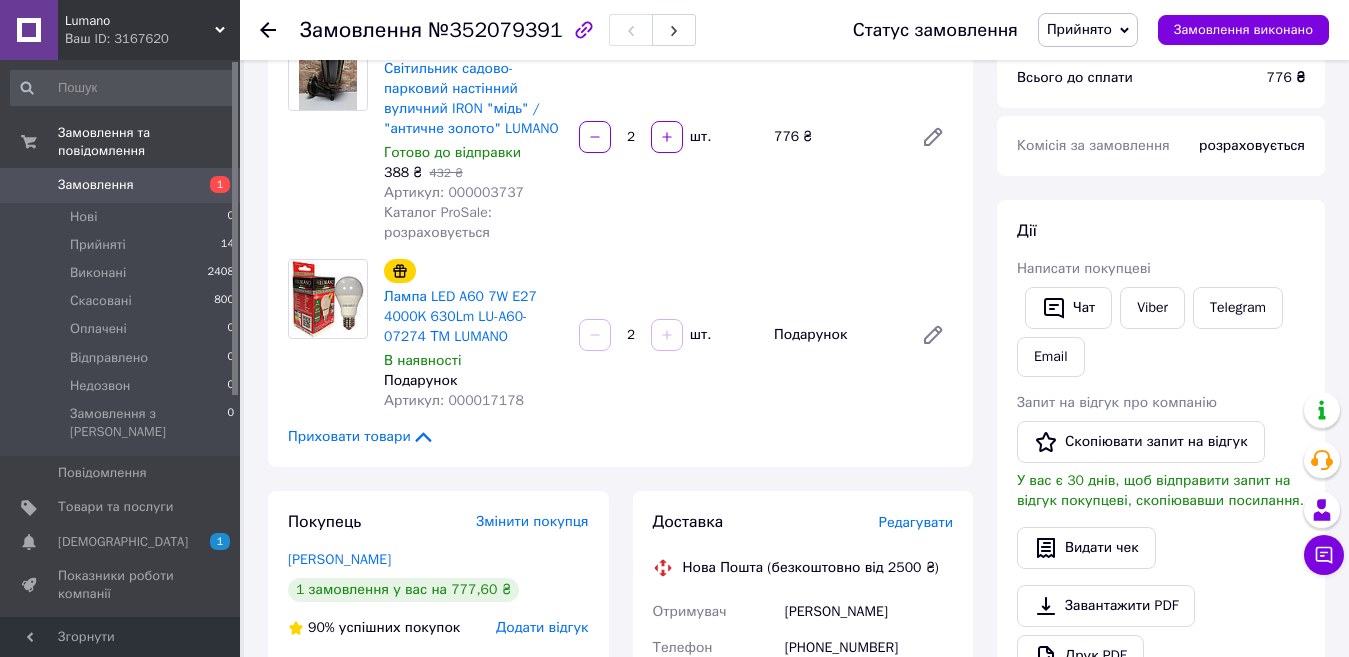 click on "Артикул: 000003737" at bounding box center (454, 192) 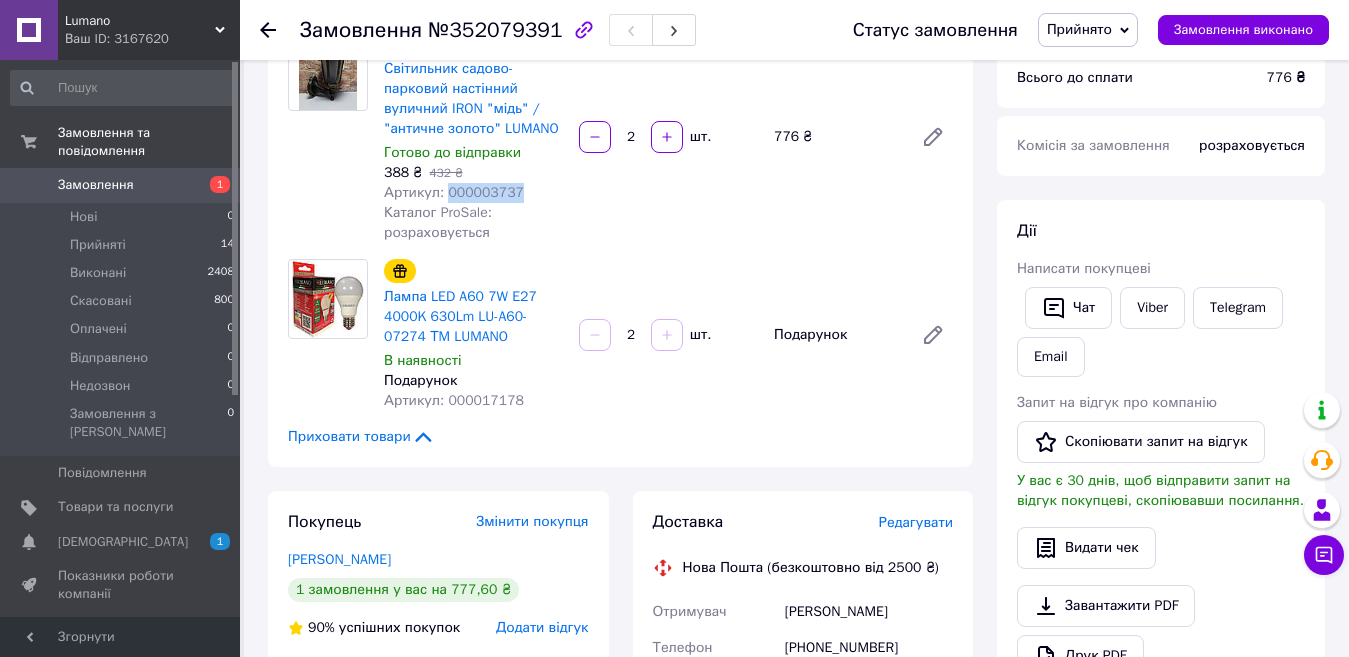 click on "Артикул: 000003737" at bounding box center (454, 192) 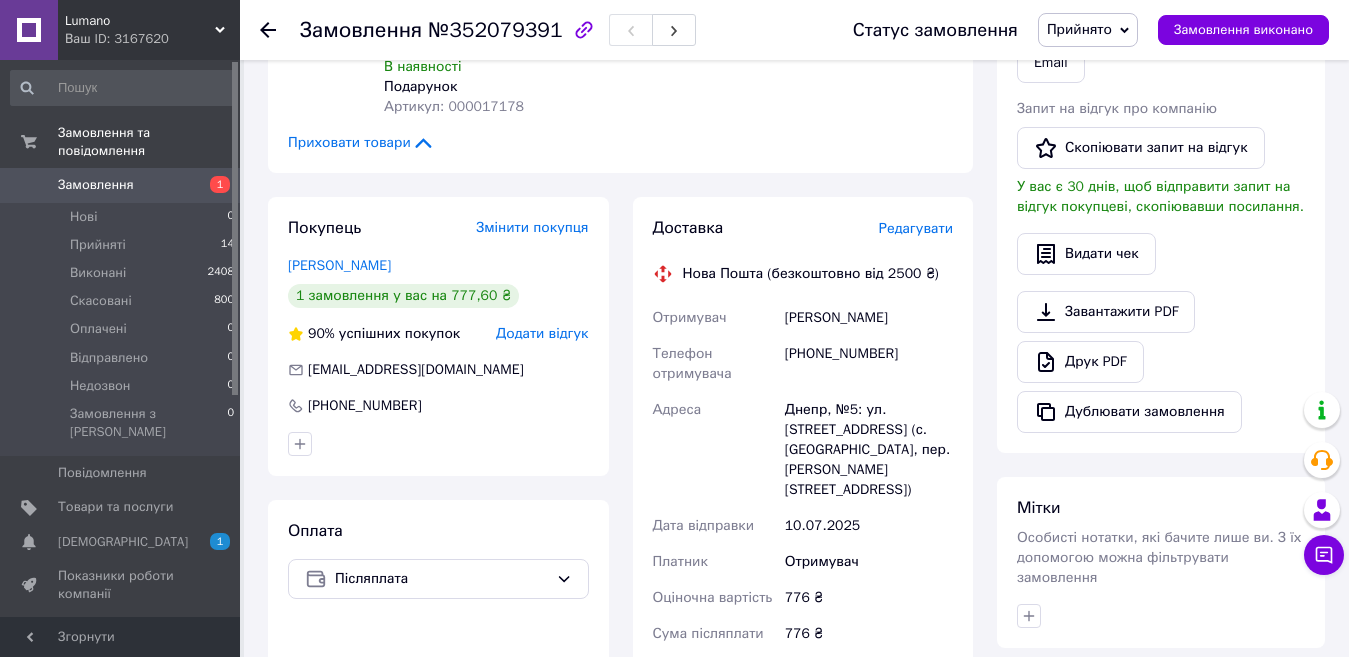 scroll, scrollTop: 600, scrollLeft: 0, axis: vertical 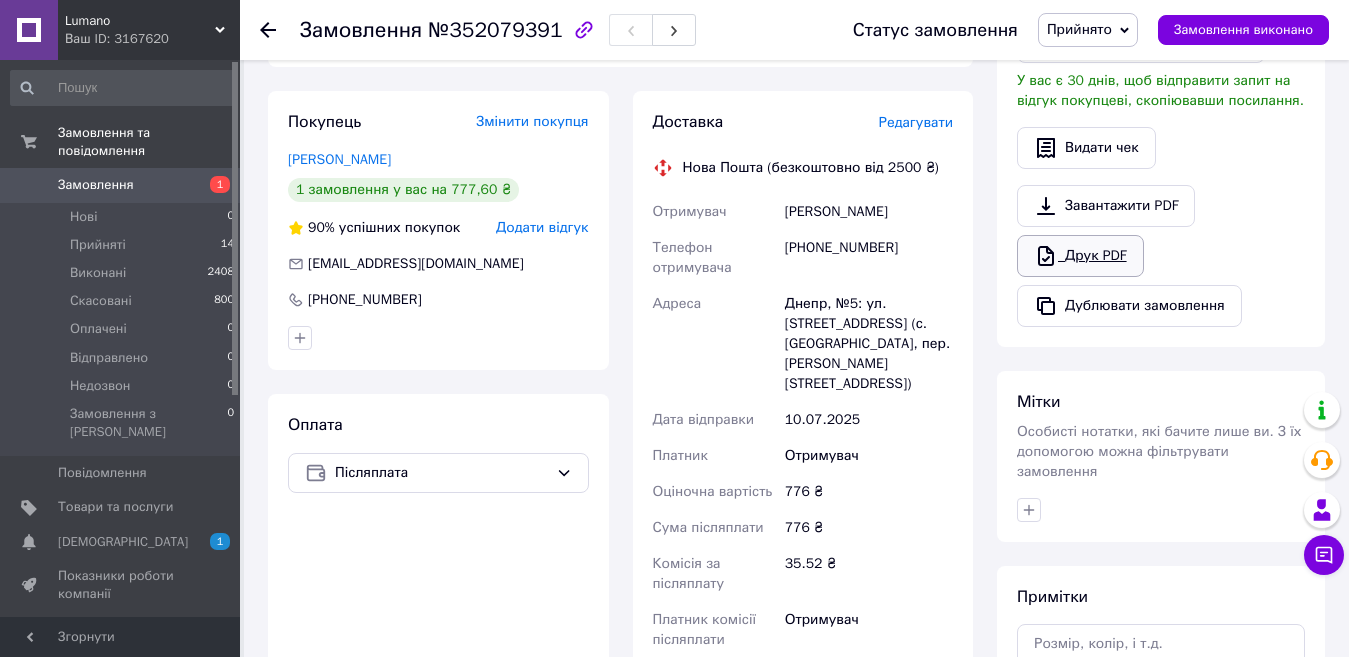 click on "Друк PDF" at bounding box center [1080, 256] 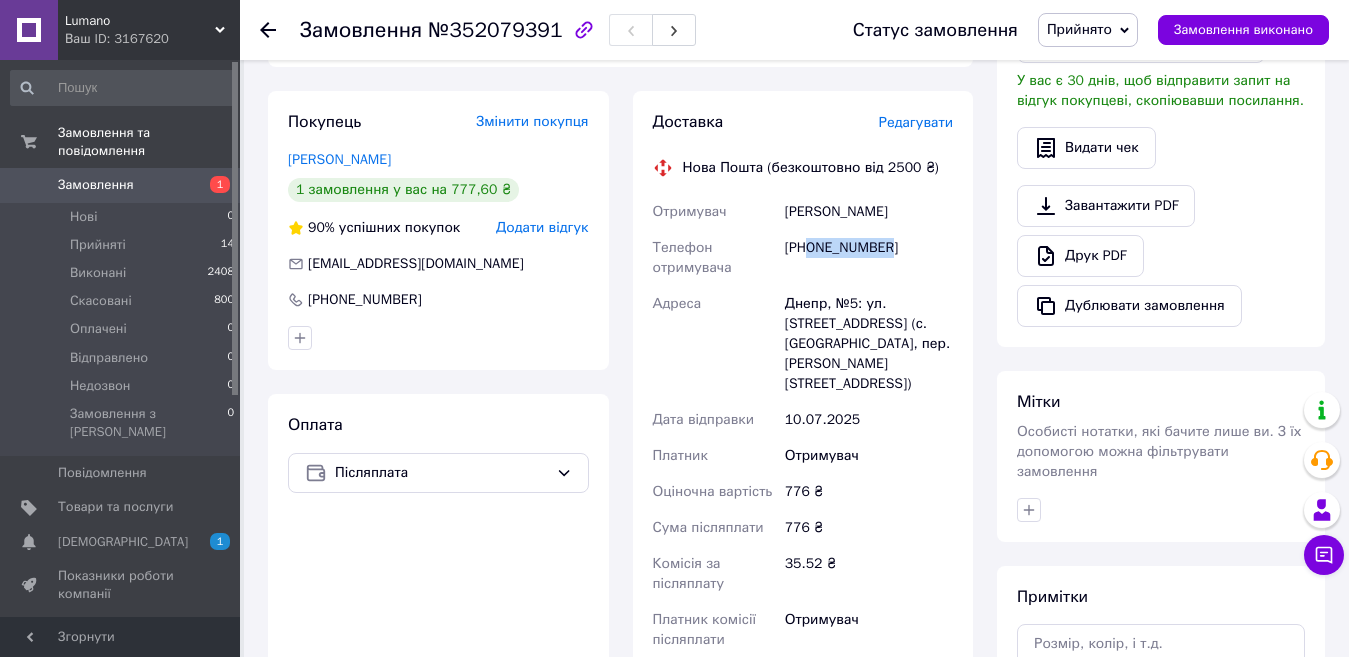 drag, startPoint x: 899, startPoint y: 240, endPoint x: 808, endPoint y: 246, distance: 91.197586 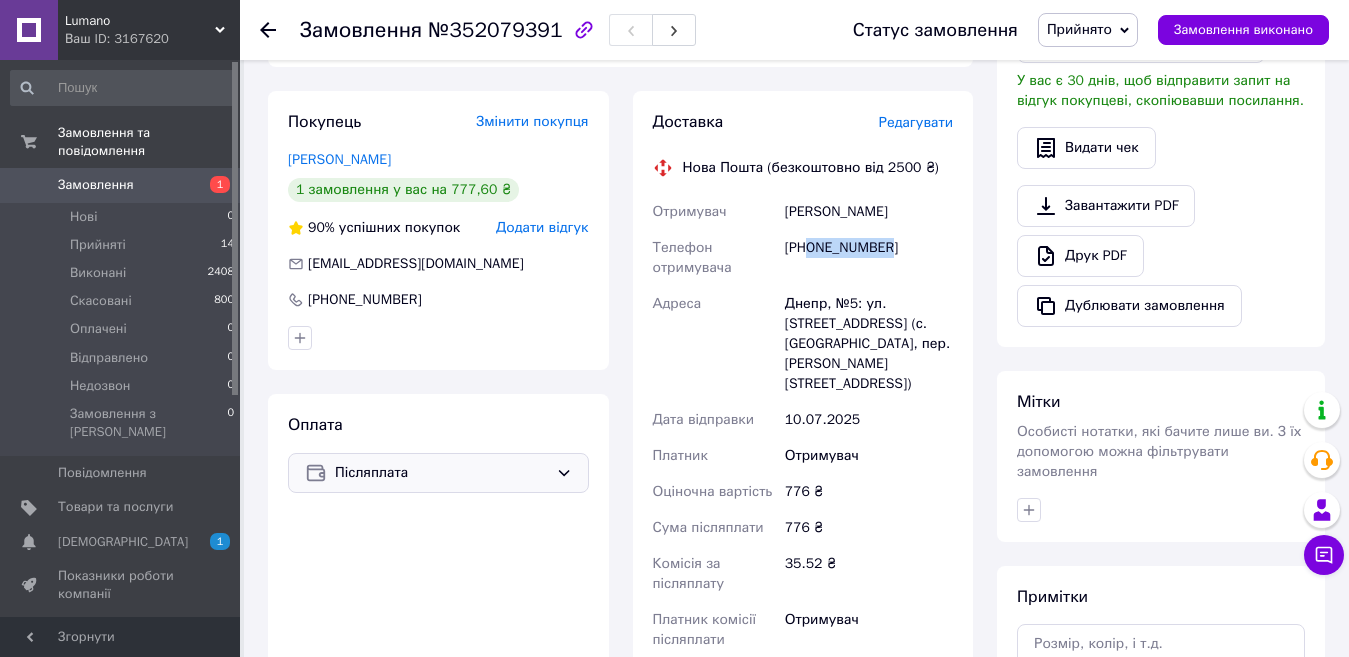 copy on "0676351625" 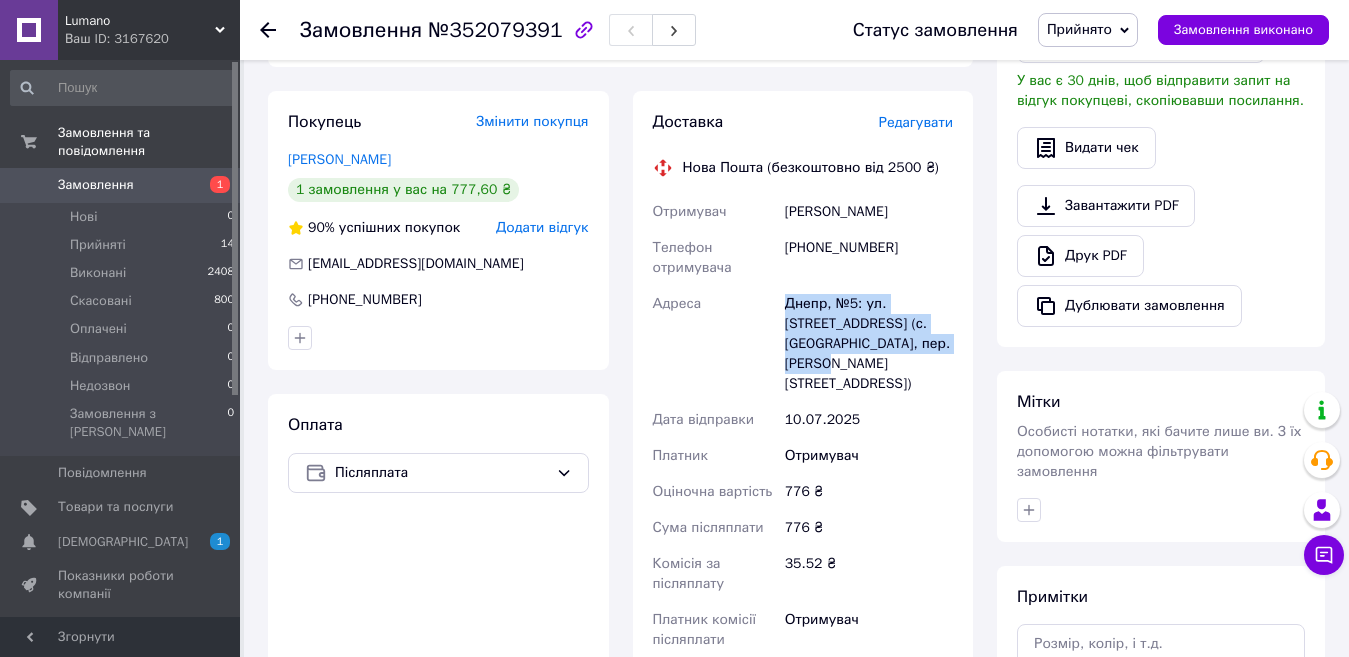drag, startPoint x: 840, startPoint y: 361, endPoint x: 778, endPoint y: 300, distance: 86.977005 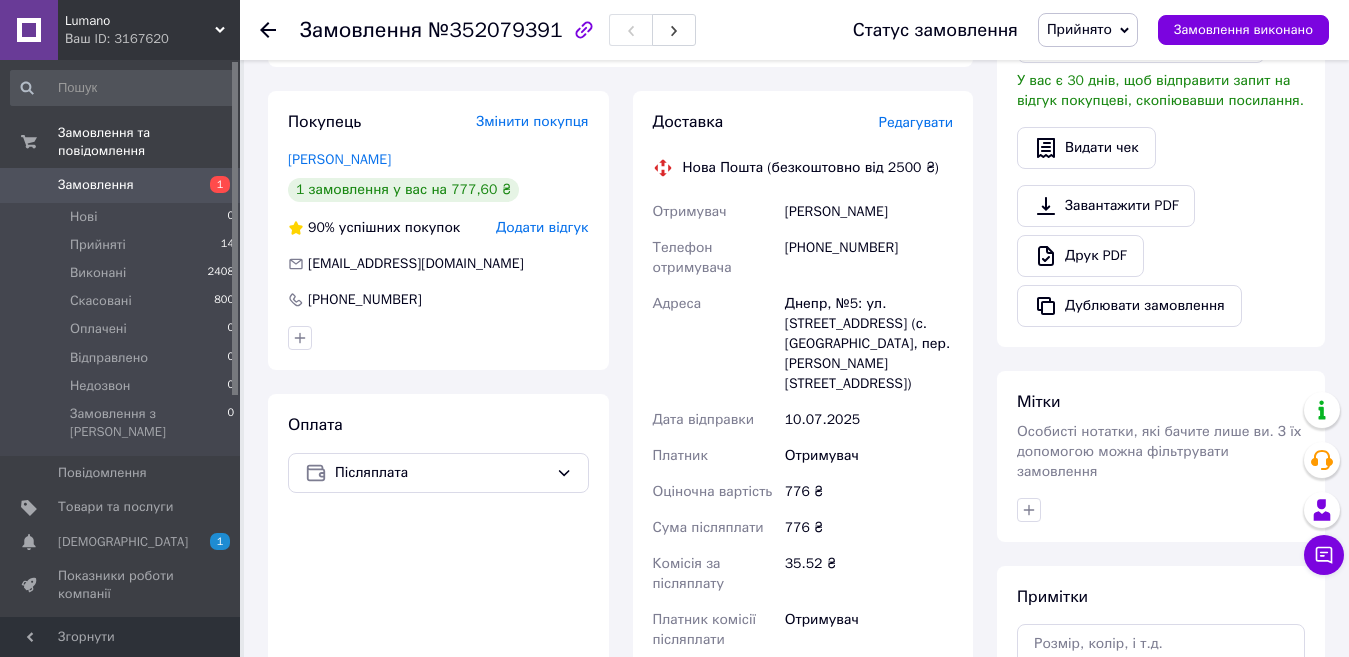 click 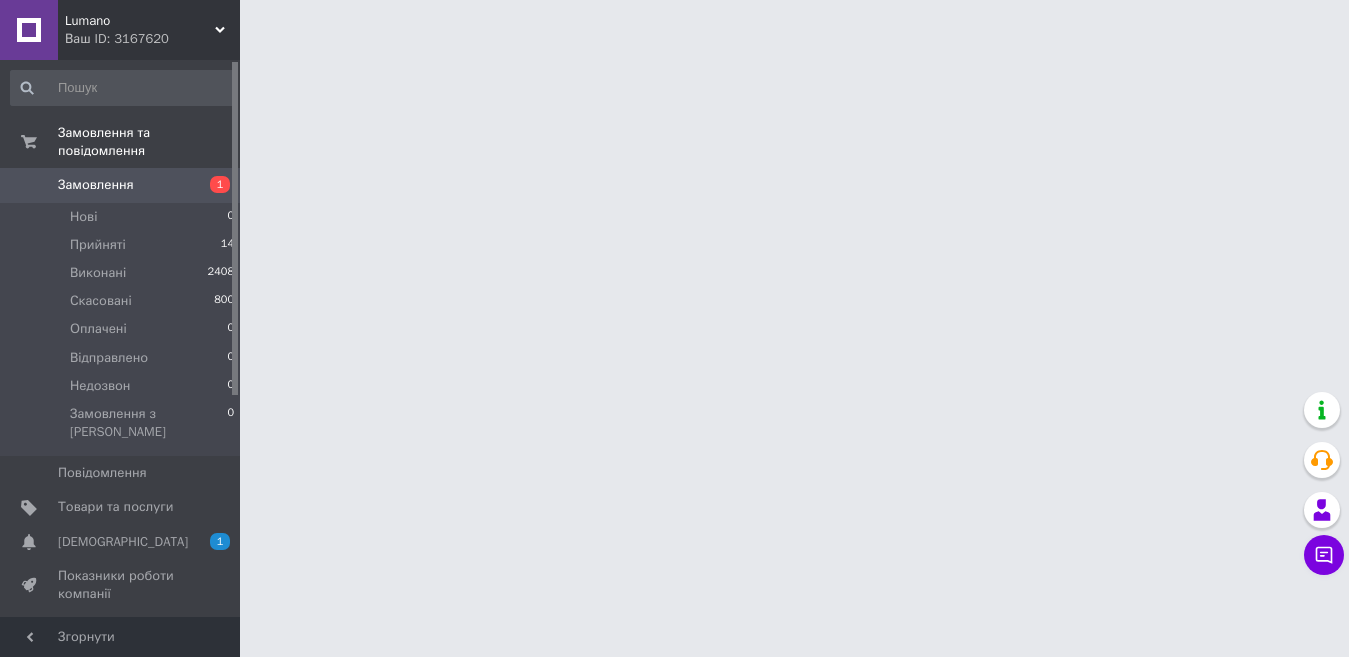 scroll, scrollTop: 0, scrollLeft: 0, axis: both 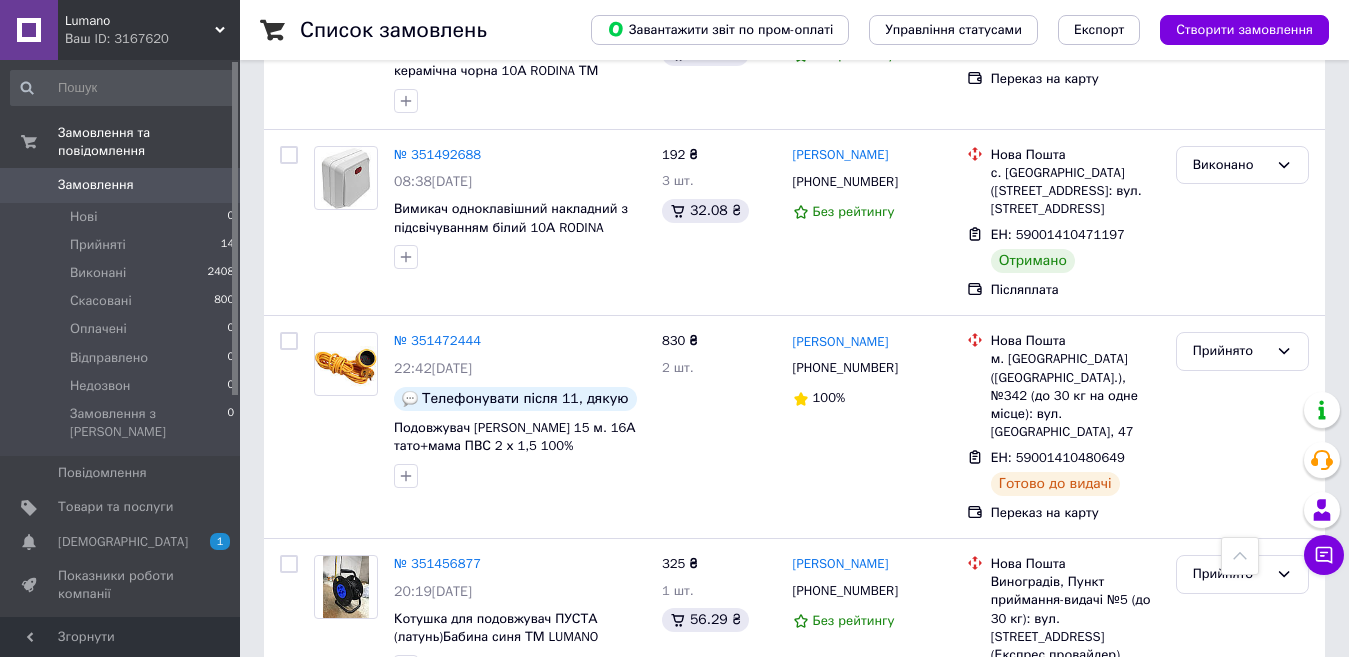 click on "Ваш ID: 3167620" at bounding box center [152, 39] 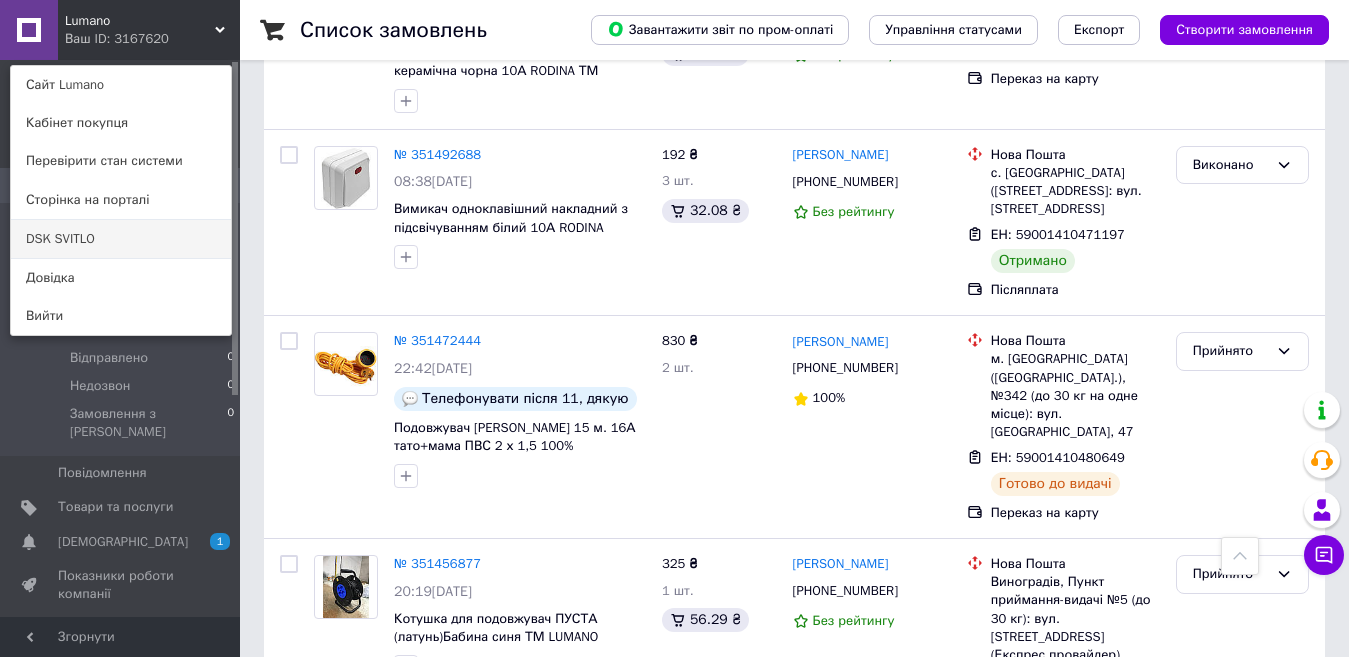 click on "DSK SVITLO" at bounding box center [121, 239] 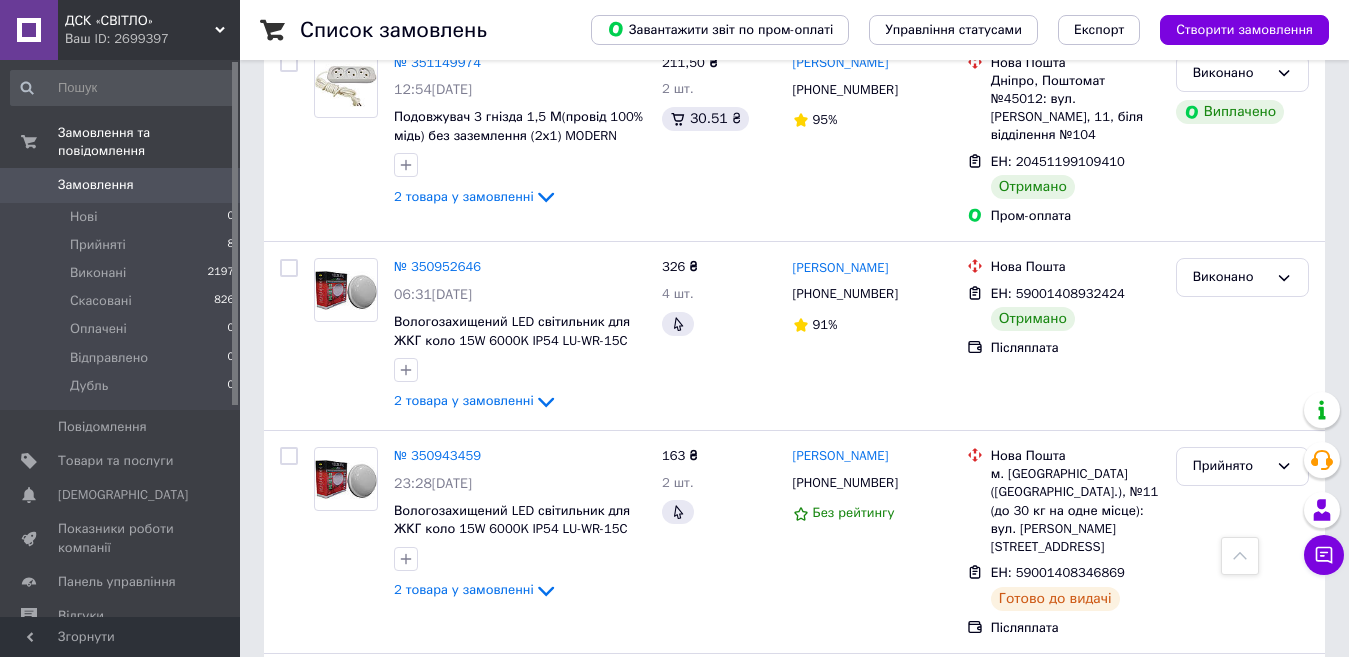 scroll, scrollTop: 1800, scrollLeft: 0, axis: vertical 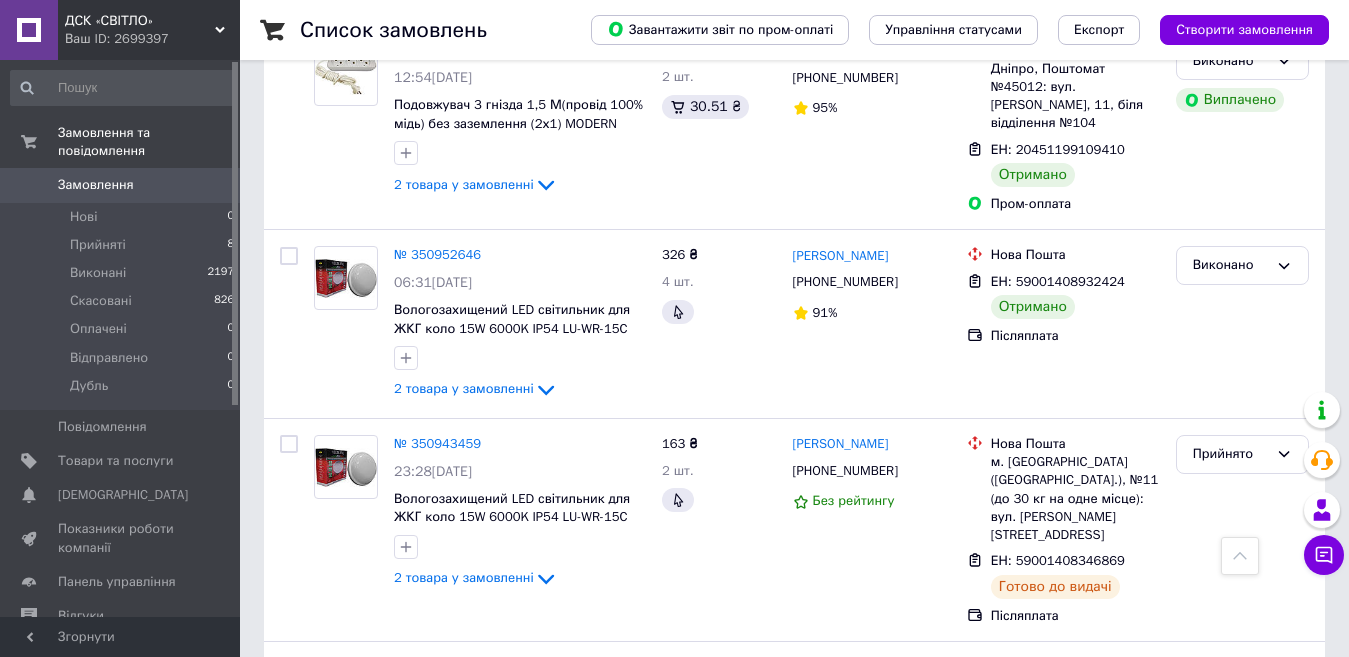 click on "ДСК «СВІТЛО»" at bounding box center [140, 21] 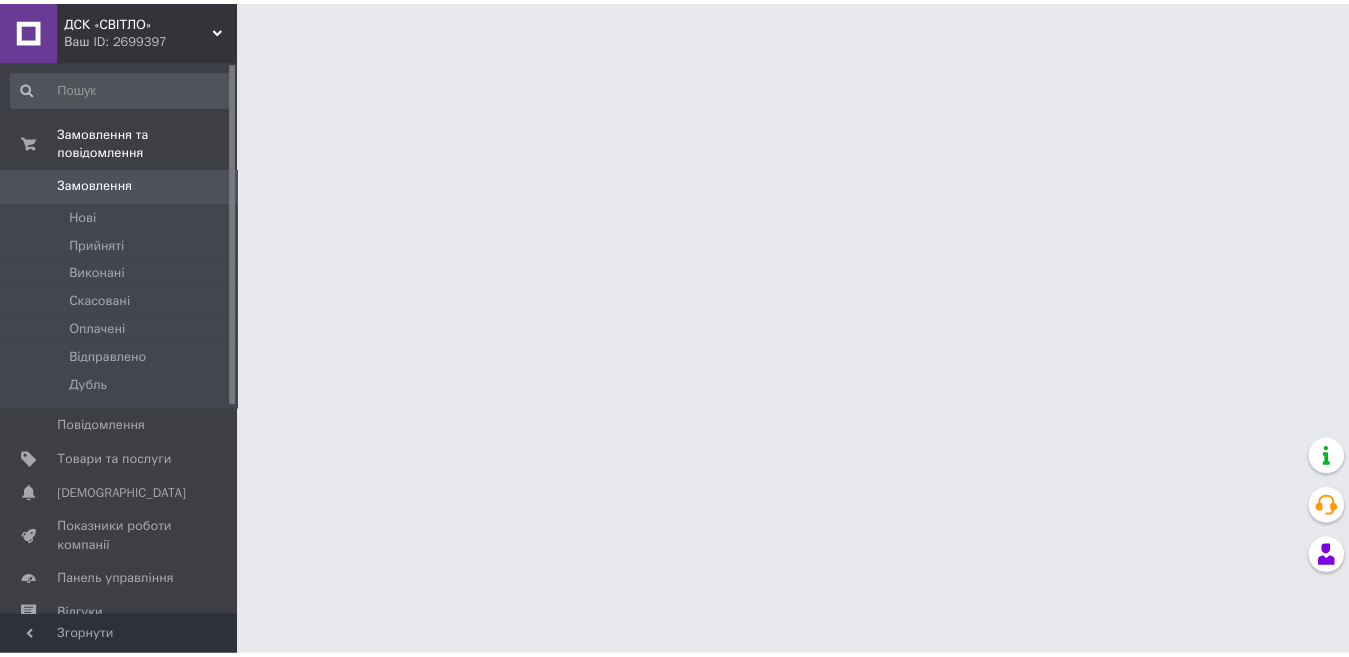 scroll, scrollTop: 0, scrollLeft: 0, axis: both 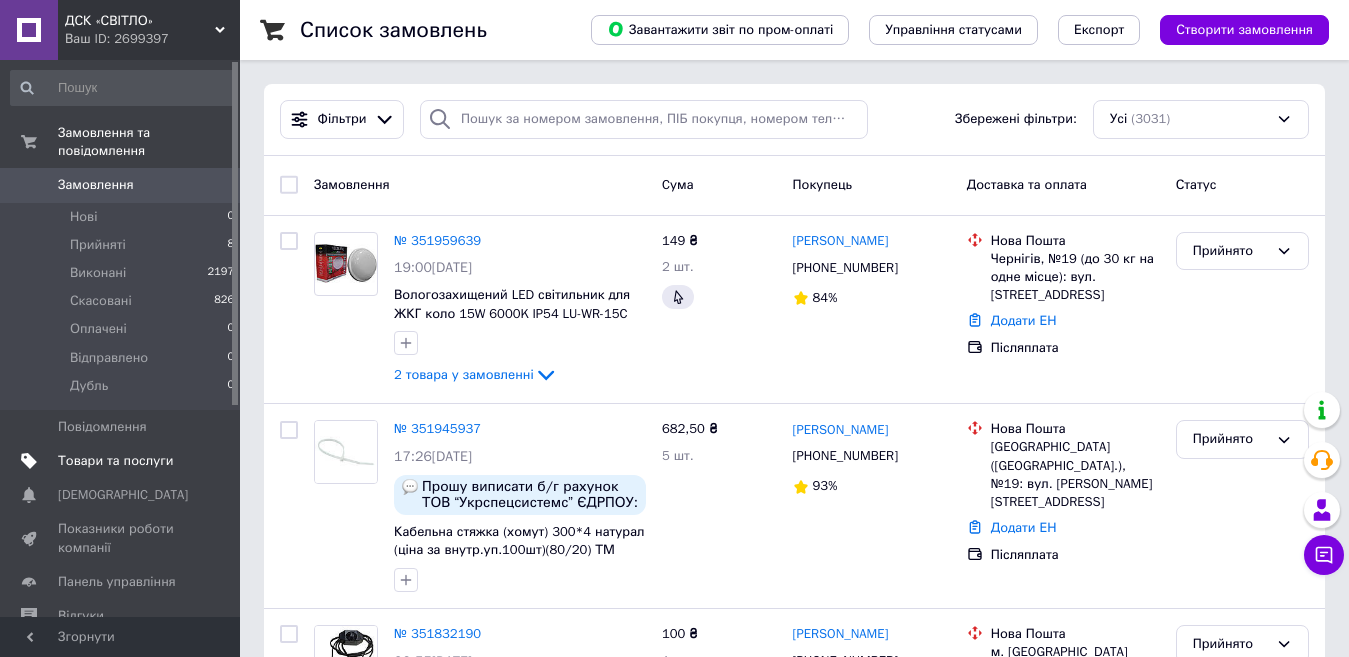 click on "Товари та послуги" at bounding box center (115, 461) 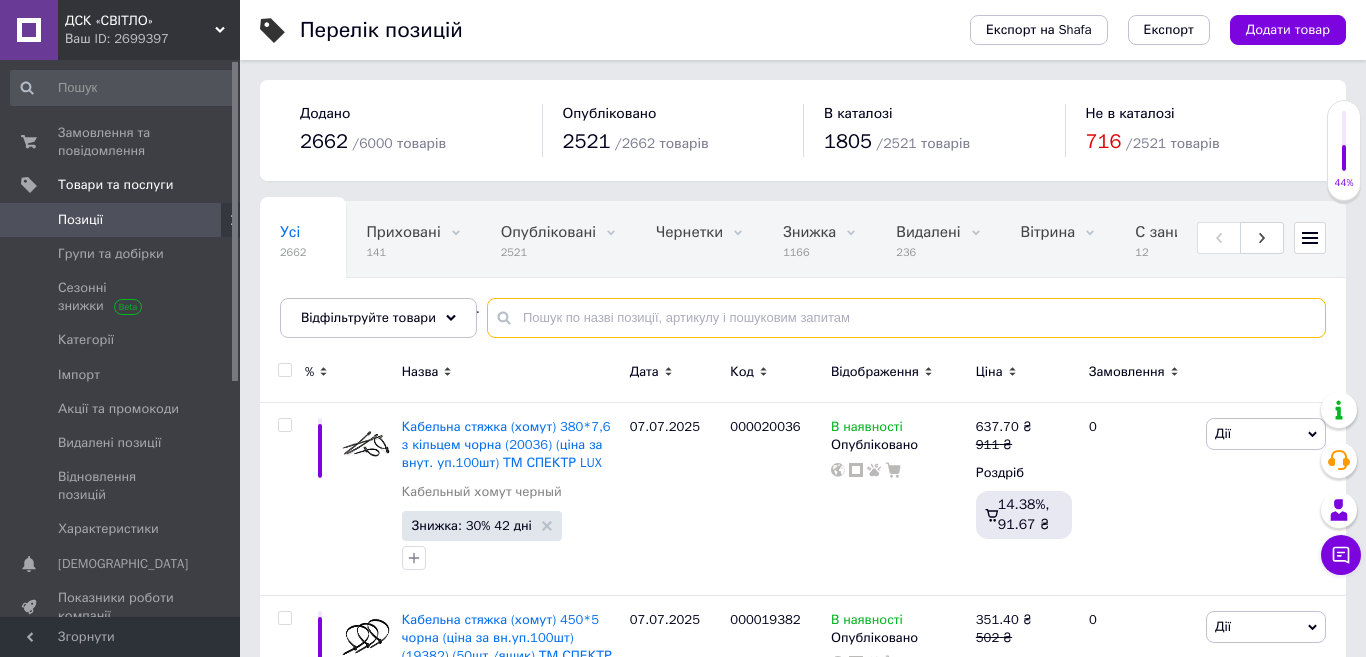 click at bounding box center (906, 318) 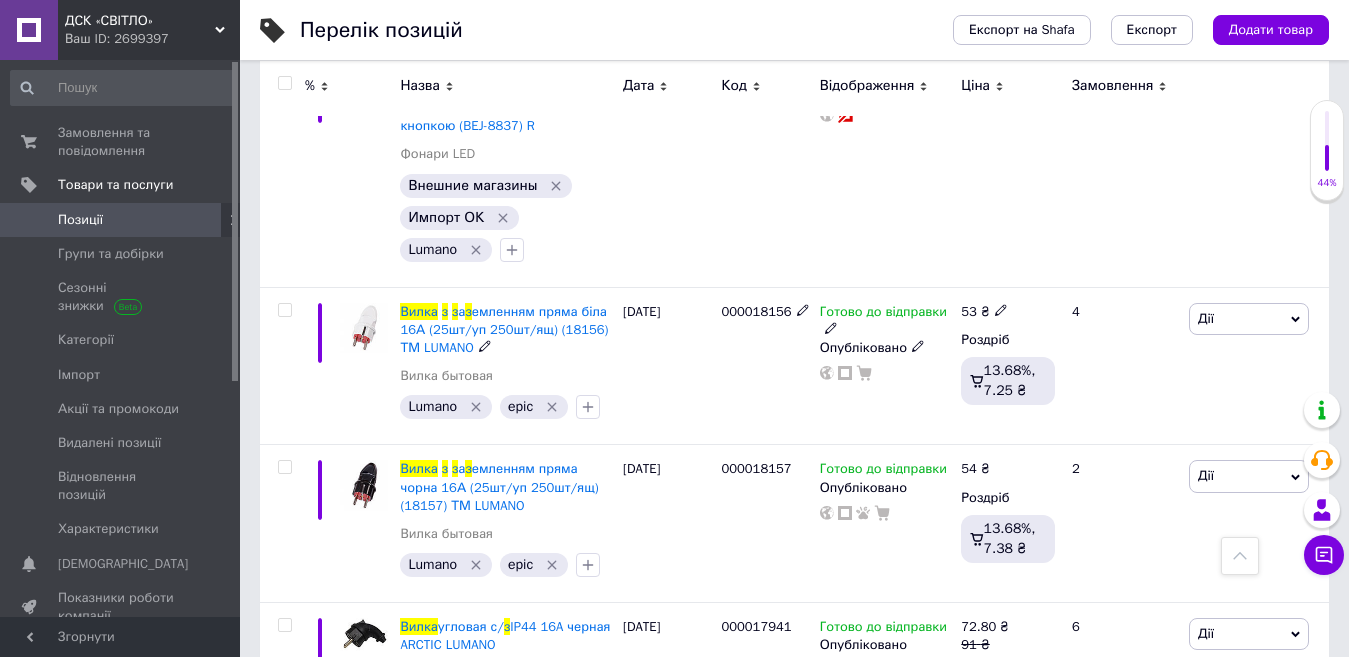 scroll, scrollTop: 4000, scrollLeft: 0, axis: vertical 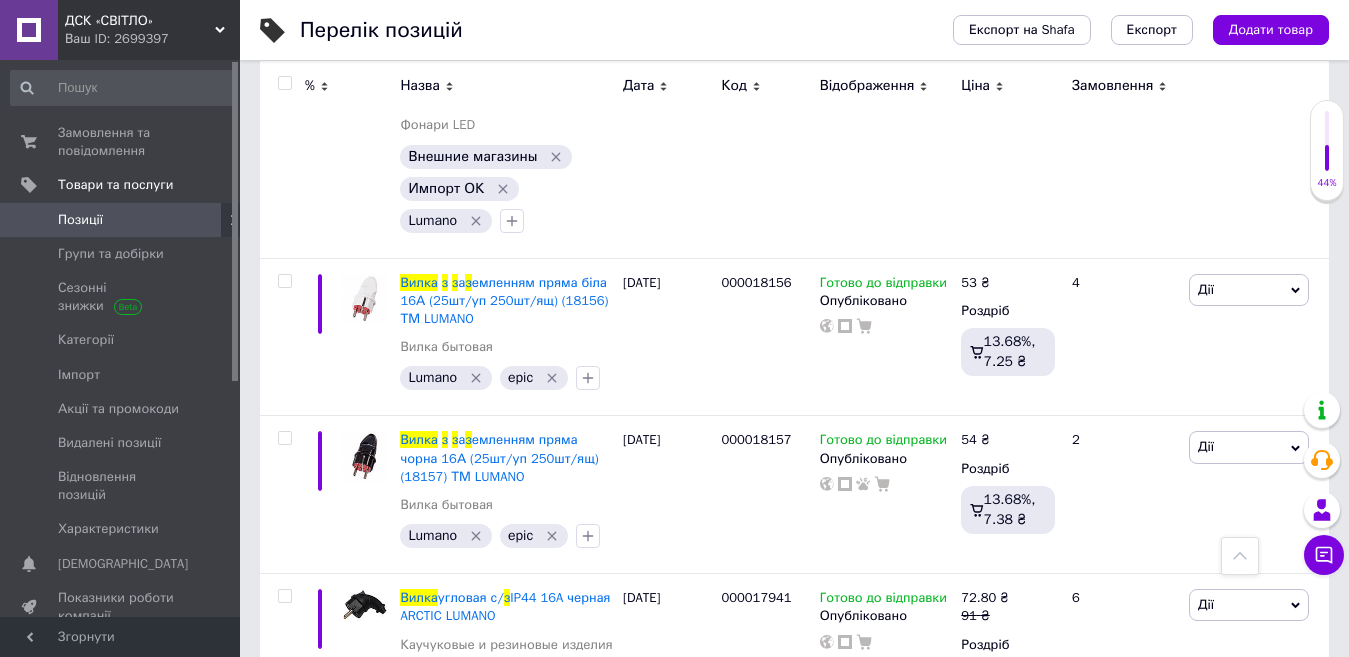 type on "вилка з" 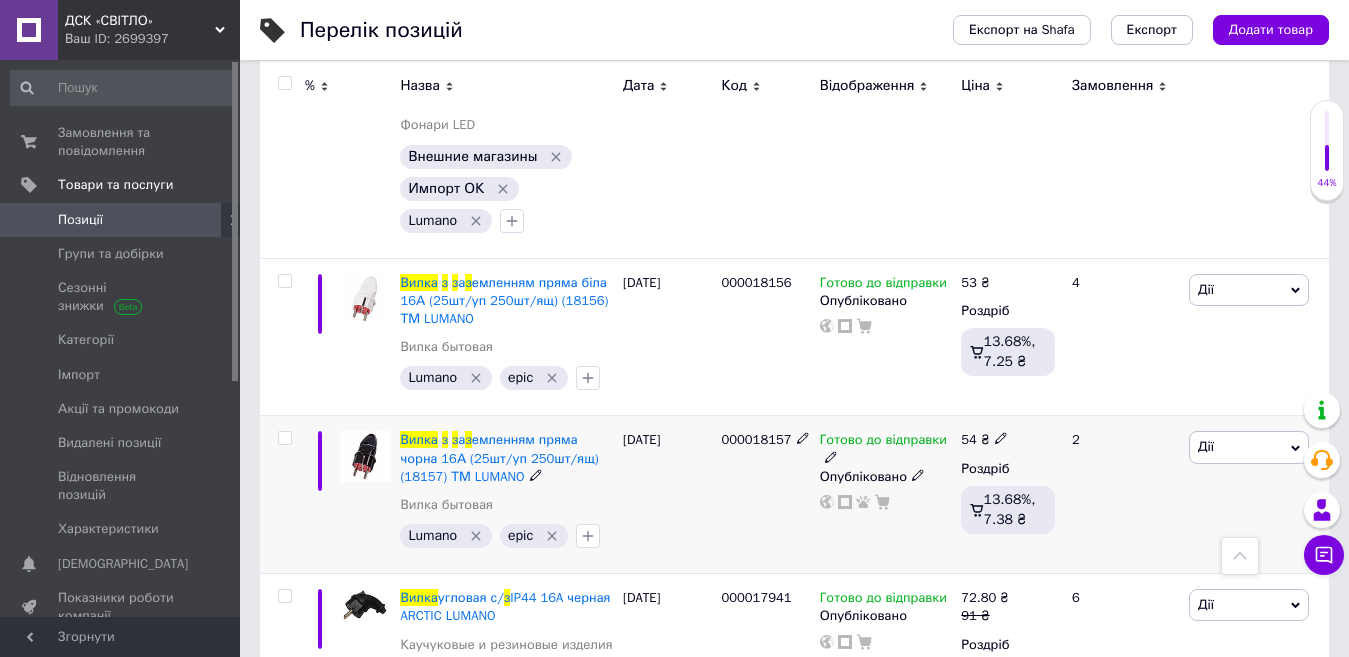 click on "000018157" at bounding box center (756, 439) 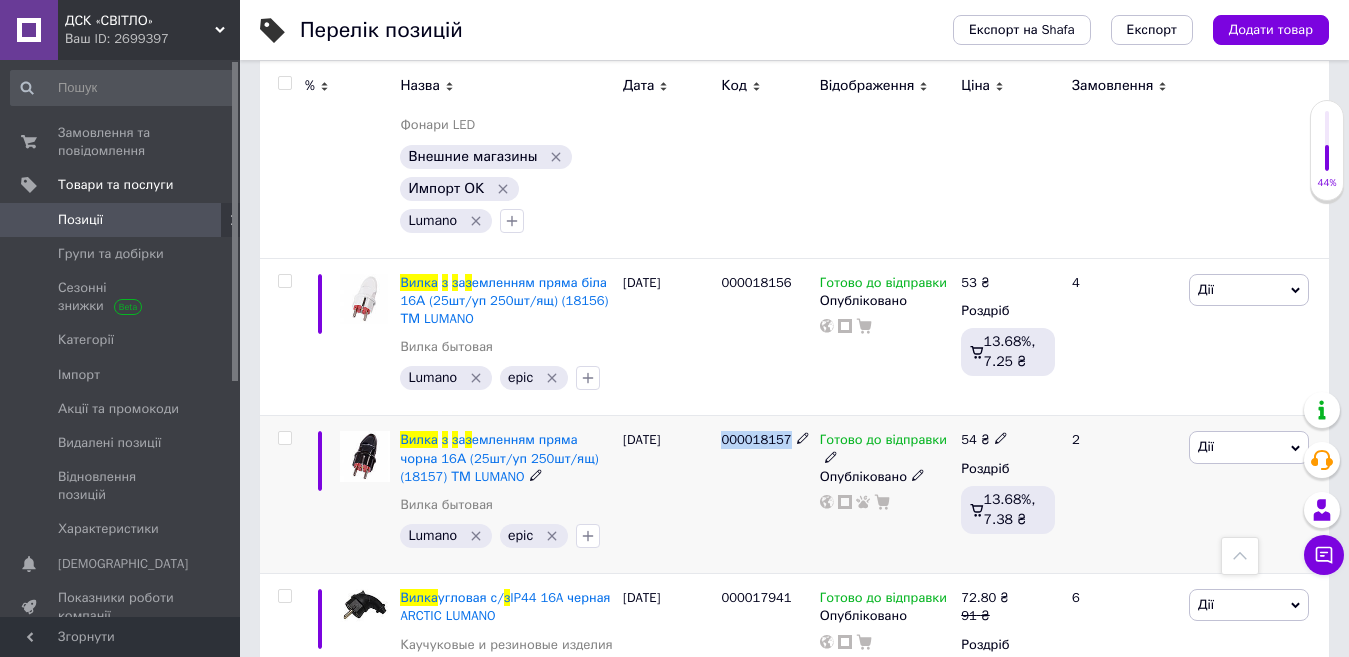 click on "000018157" at bounding box center (756, 439) 